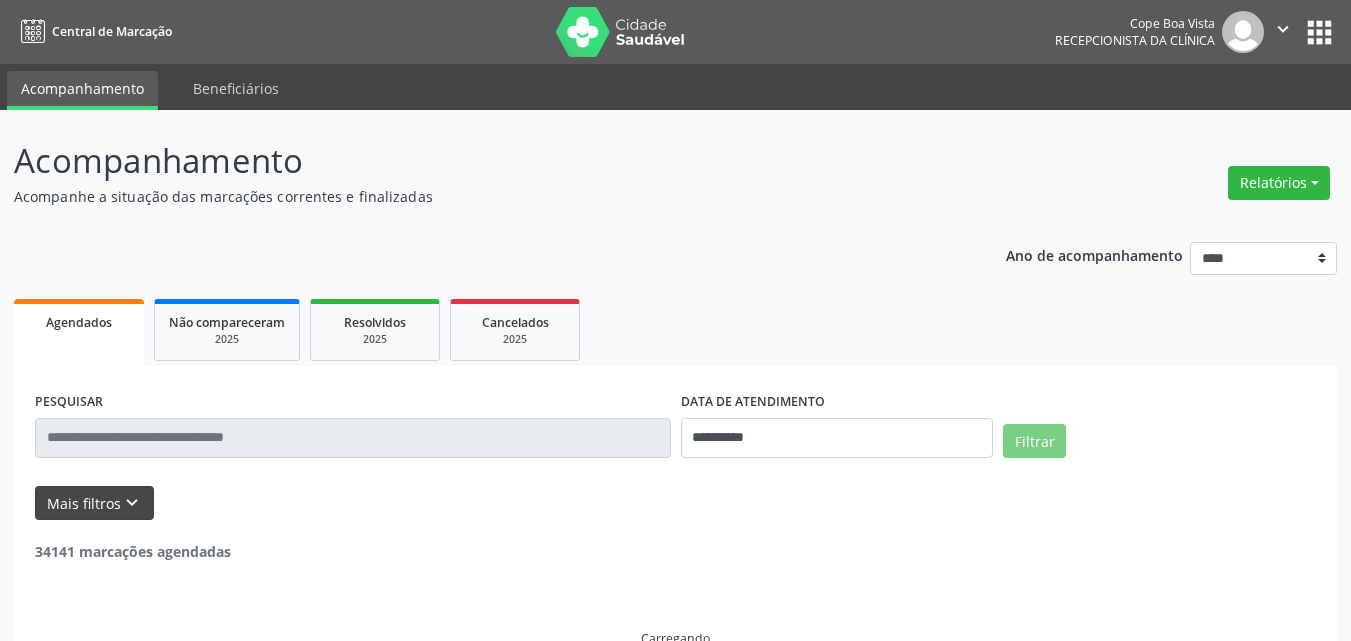 scroll, scrollTop: 0, scrollLeft: 0, axis: both 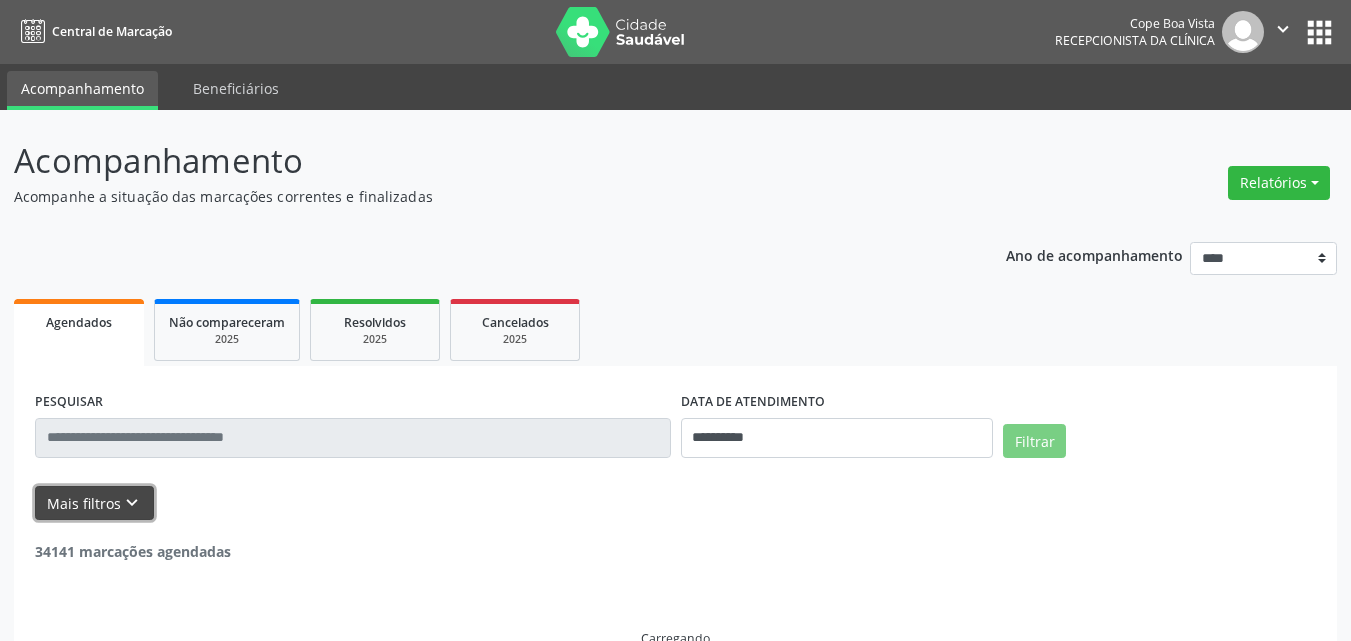 click on "keyboard_arrow_down" at bounding box center [132, 503] 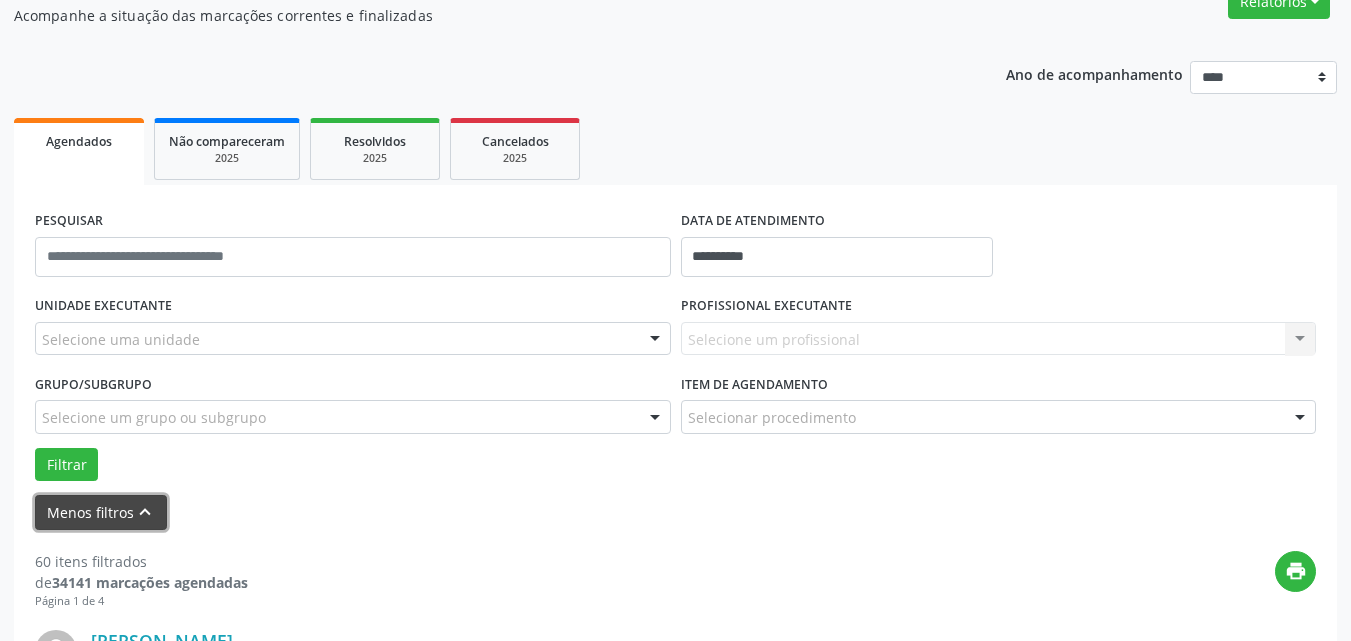 scroll, scrollTop: 200, scrollLeft: 0, axis: vertical 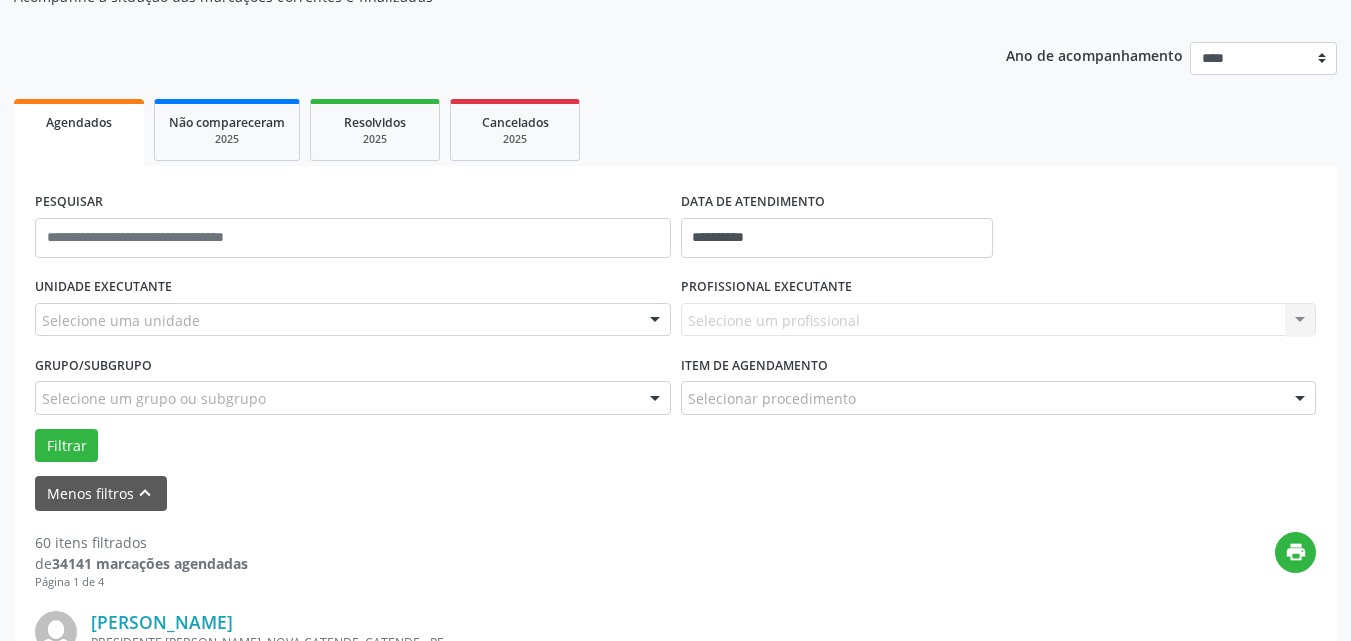 click on "Selecione uma unidade" at bounding box center [353, 320] 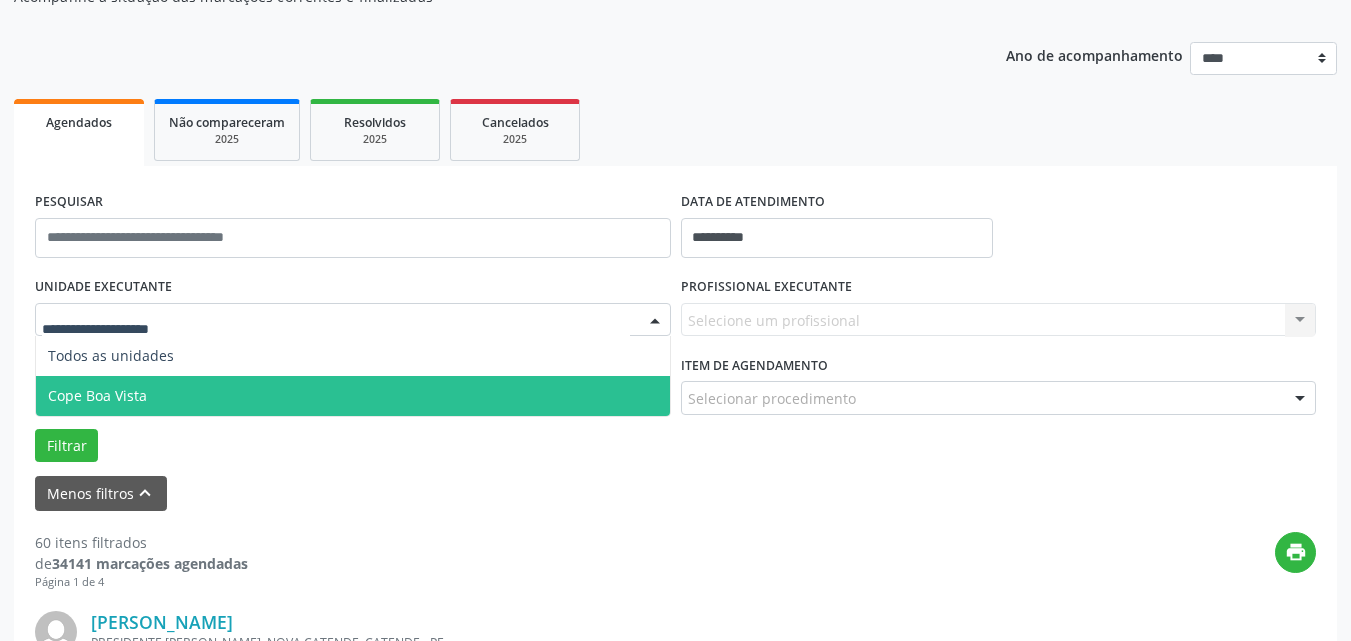 drag, startPoint x: 176, startPoint y: 407, endPoint x: 182, endPoint y: 395, distance: 13.416408 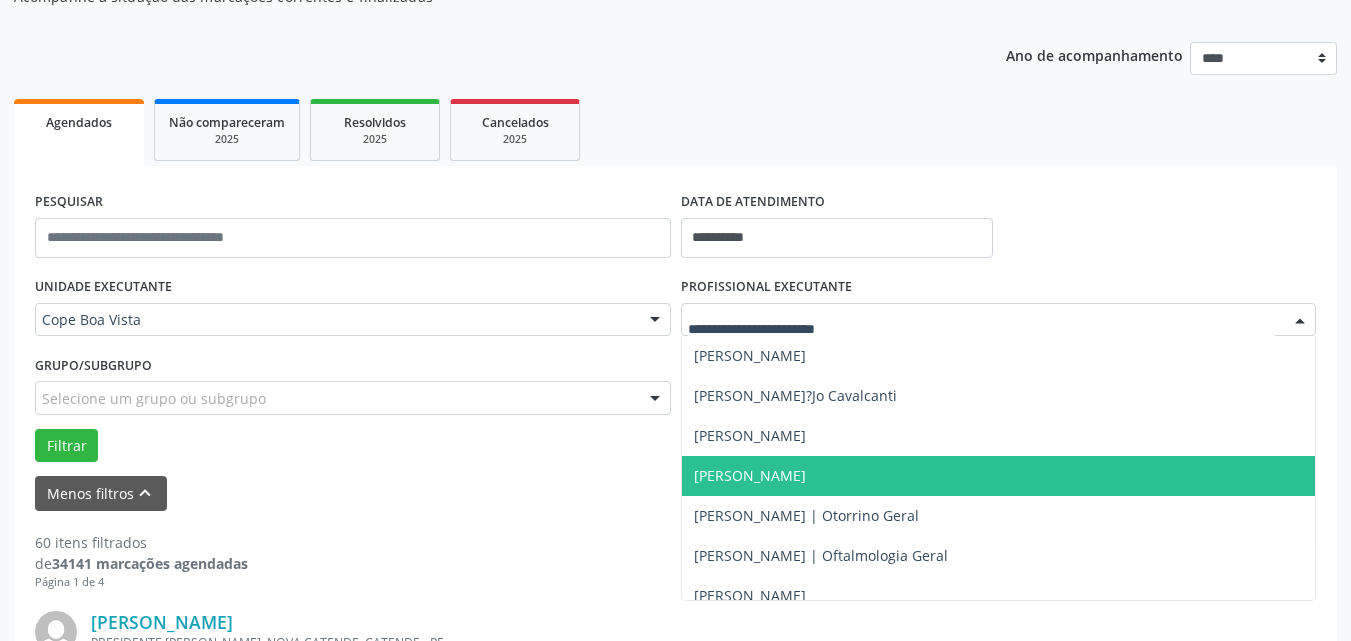 scroll, scrollTop: 500, scrollLeft: 0, axis: vertical 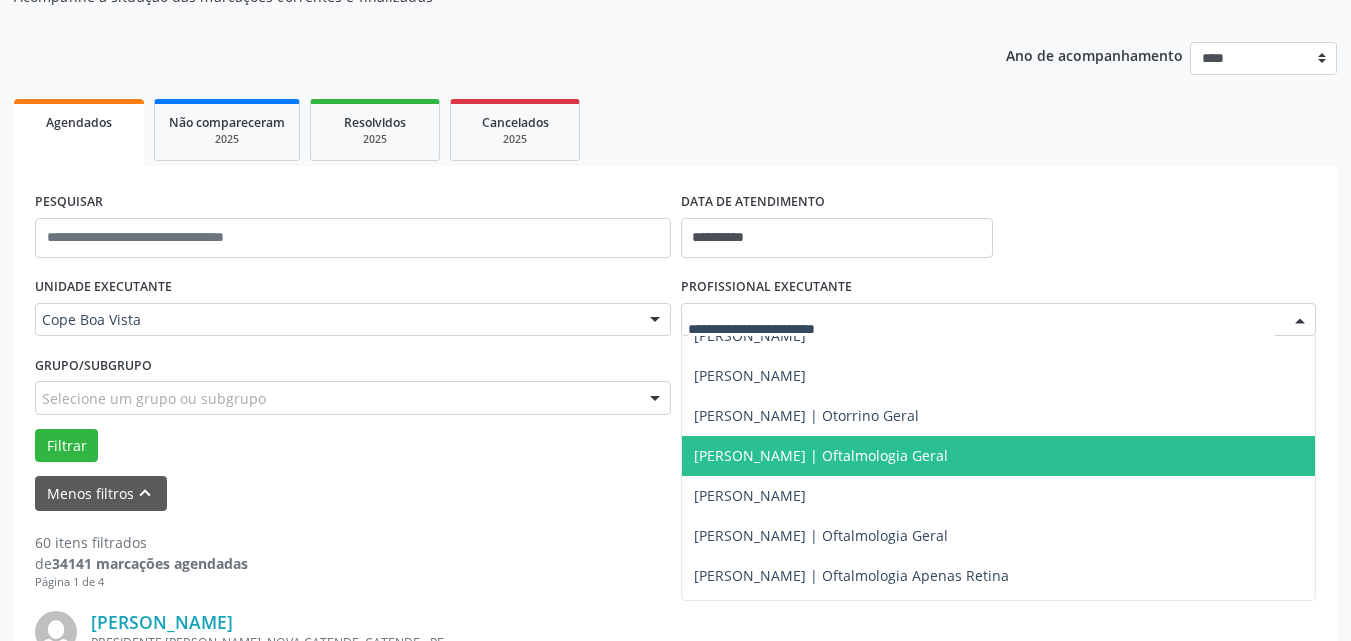 click on "[PERSON_NAME] | Oftalmologia Geral" at bounding box center (999, 456) 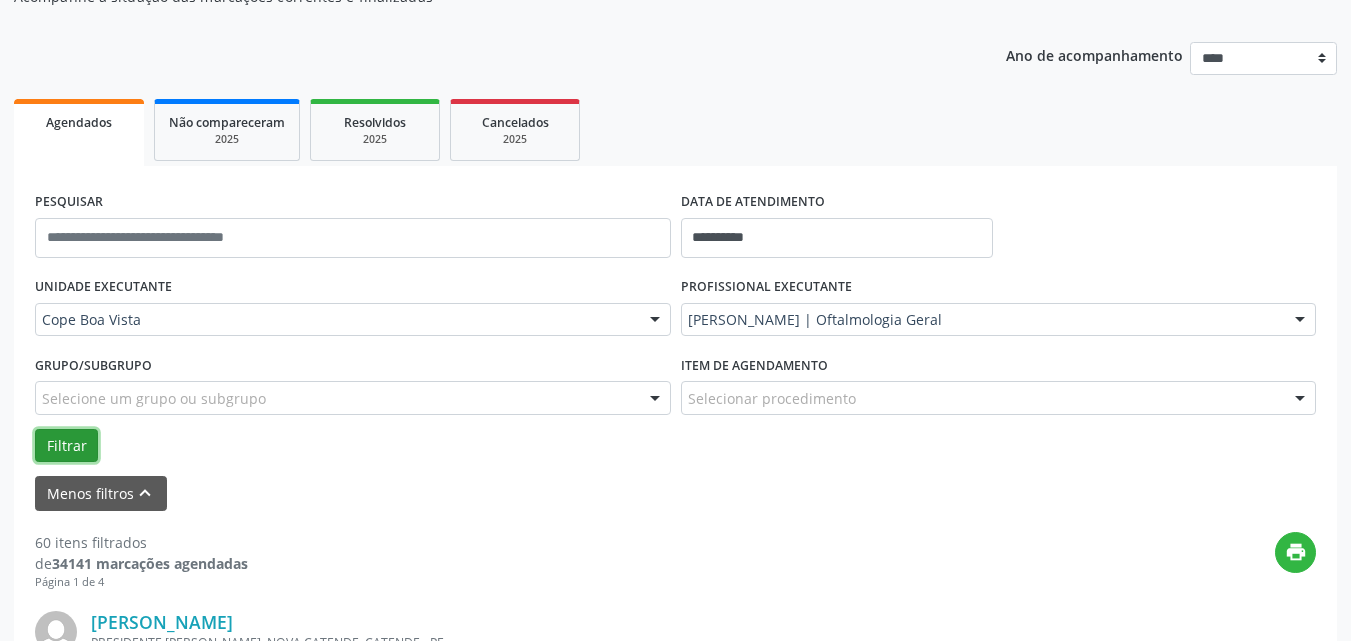 click on "Filtrar" at bounding box center (66, 446) 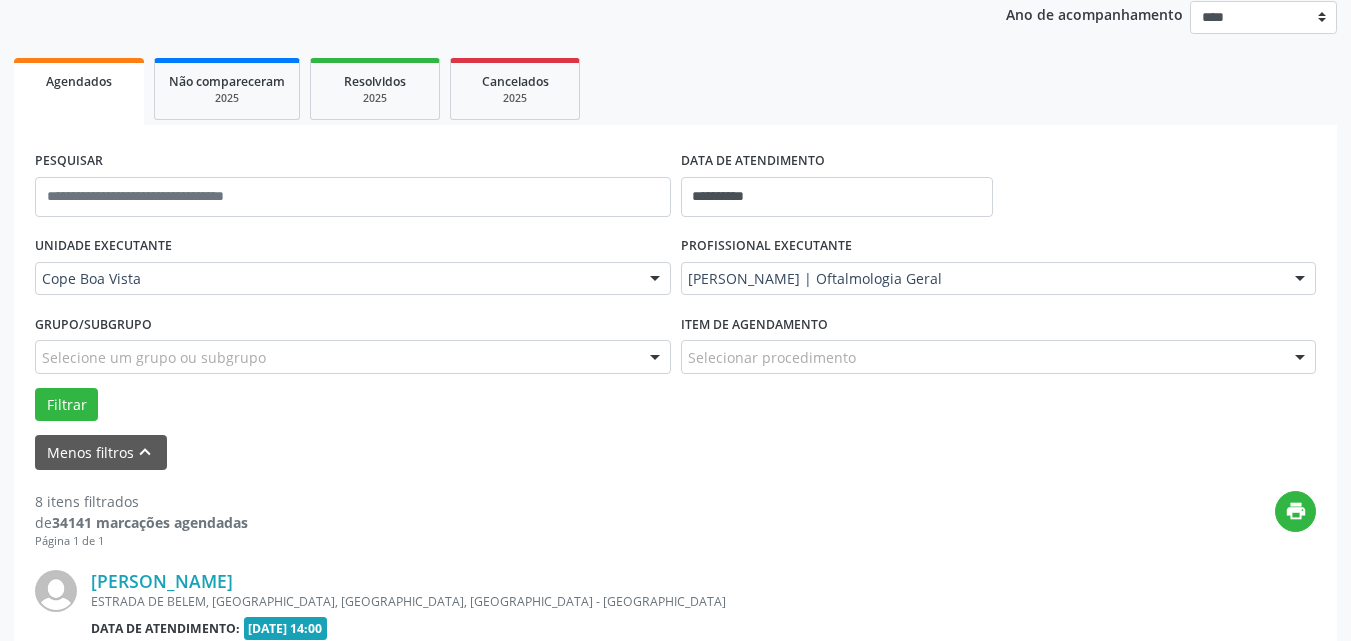 scroll, scrollTop: 100, scrollLeft: 0, axis: vertical 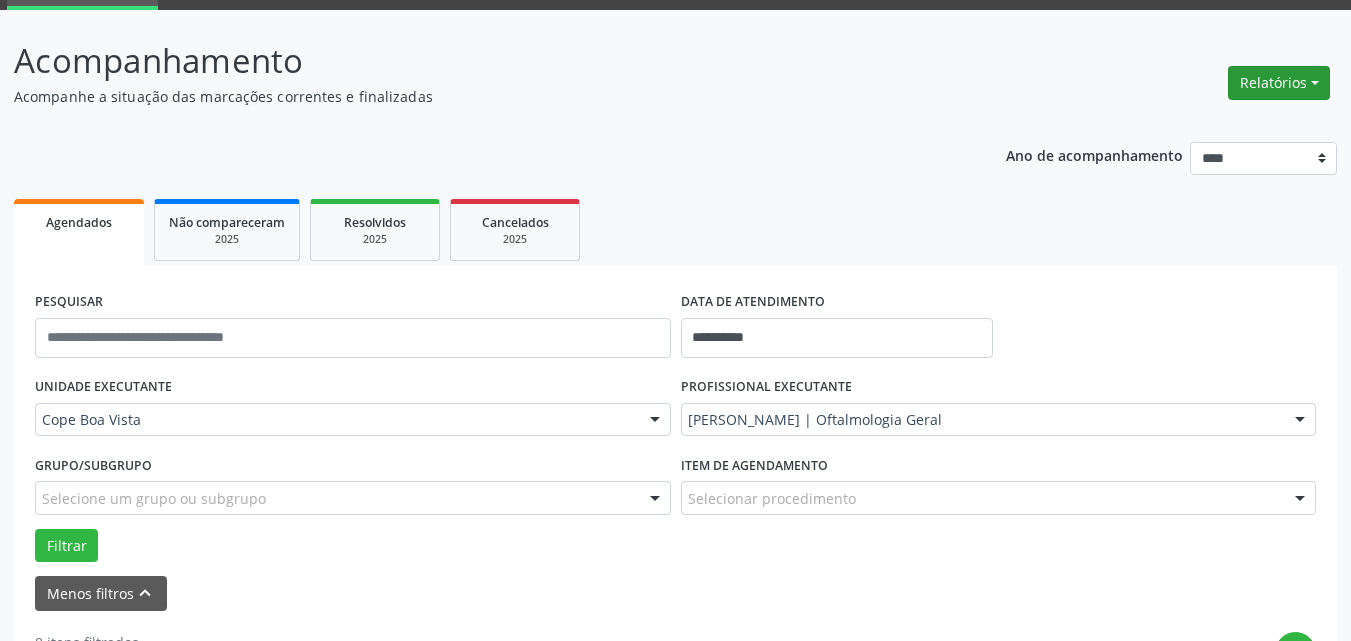 click on "Relatórios" at bounding box center [1279, 83] 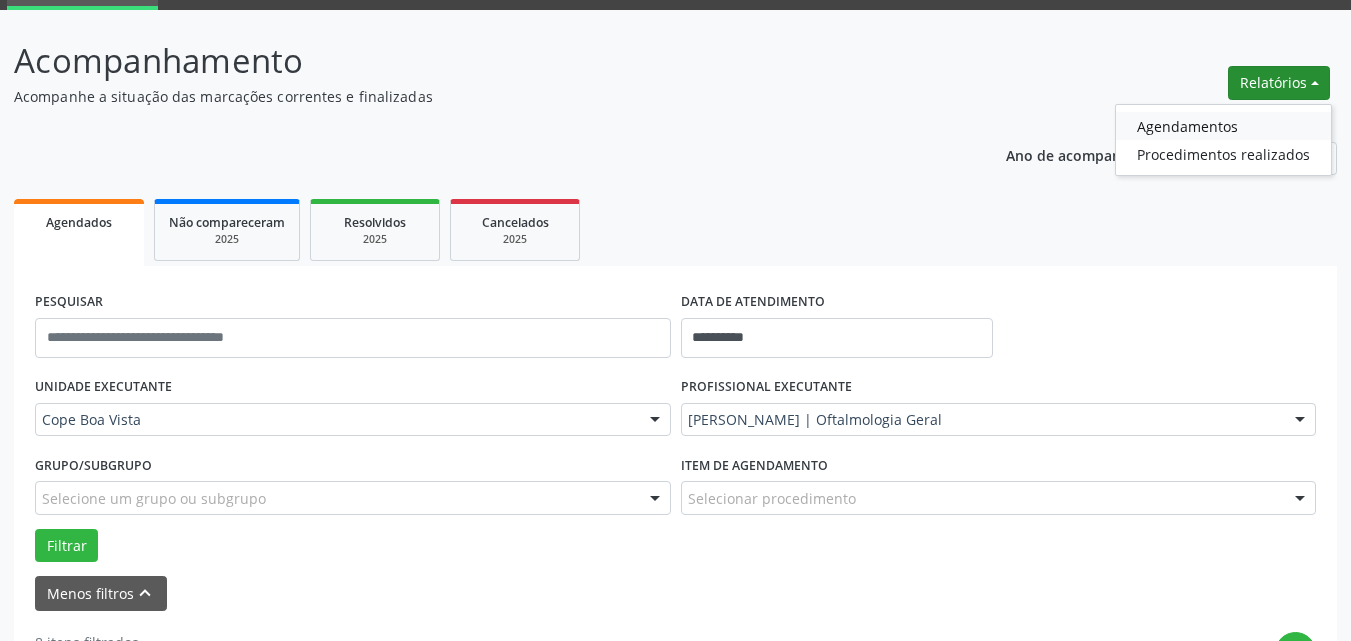 click on "Agendamentos" at bounding box center (1223, 126) 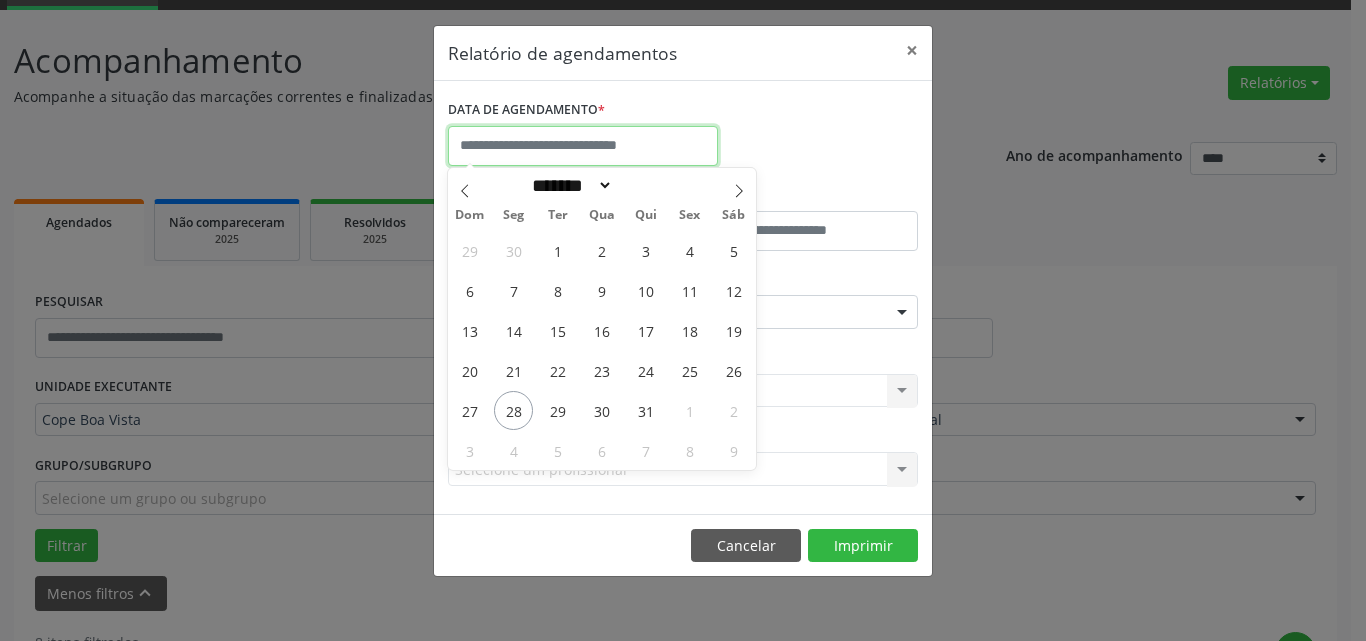 click at bounding box center [583, 146] 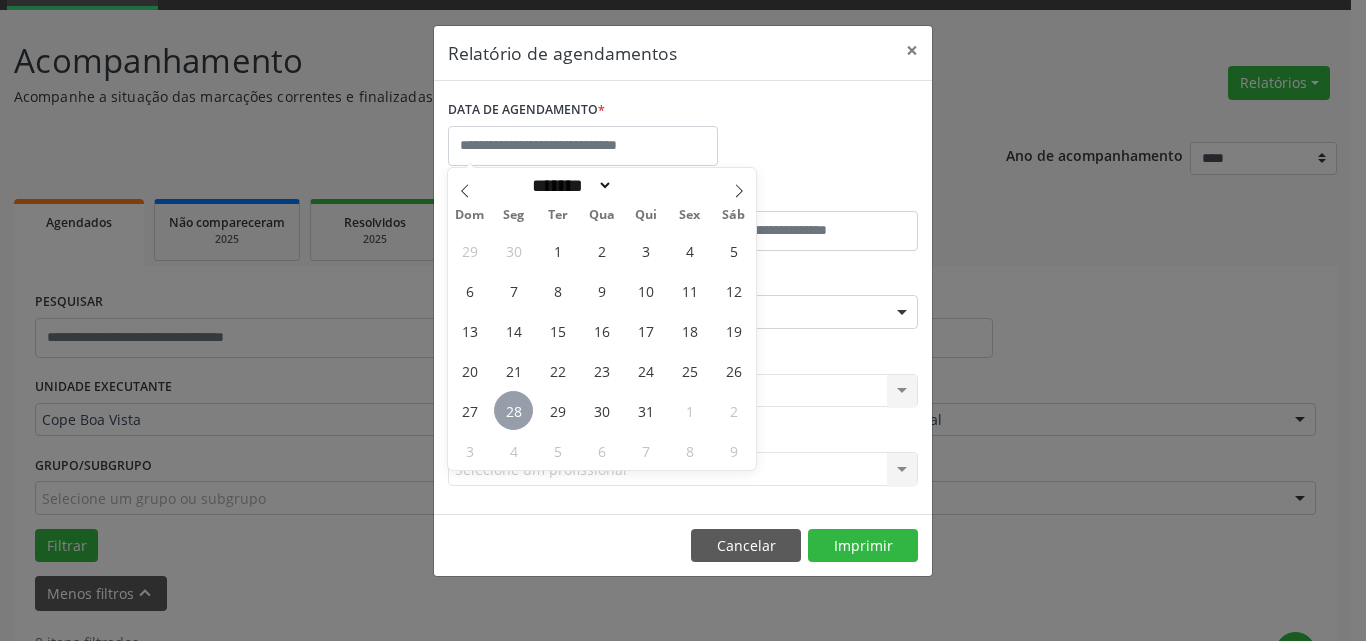 click on "28" at bounding box center (513, 410) 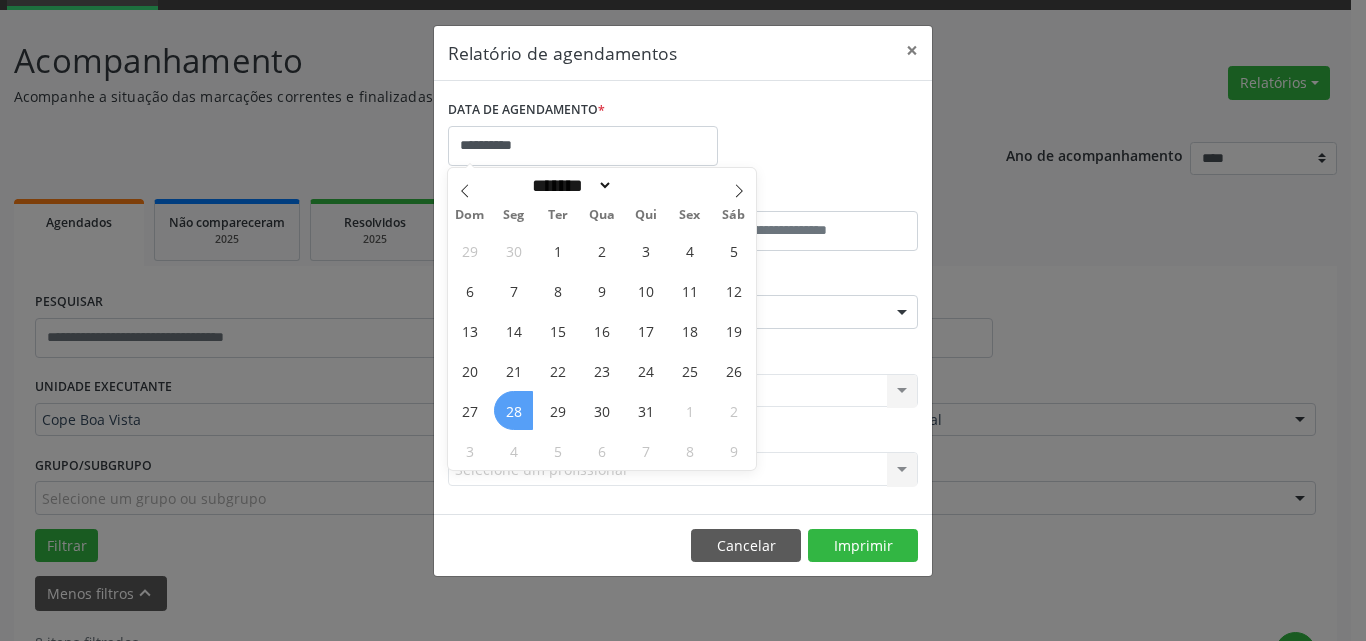 click on "28" at bounding box center (513, 410) 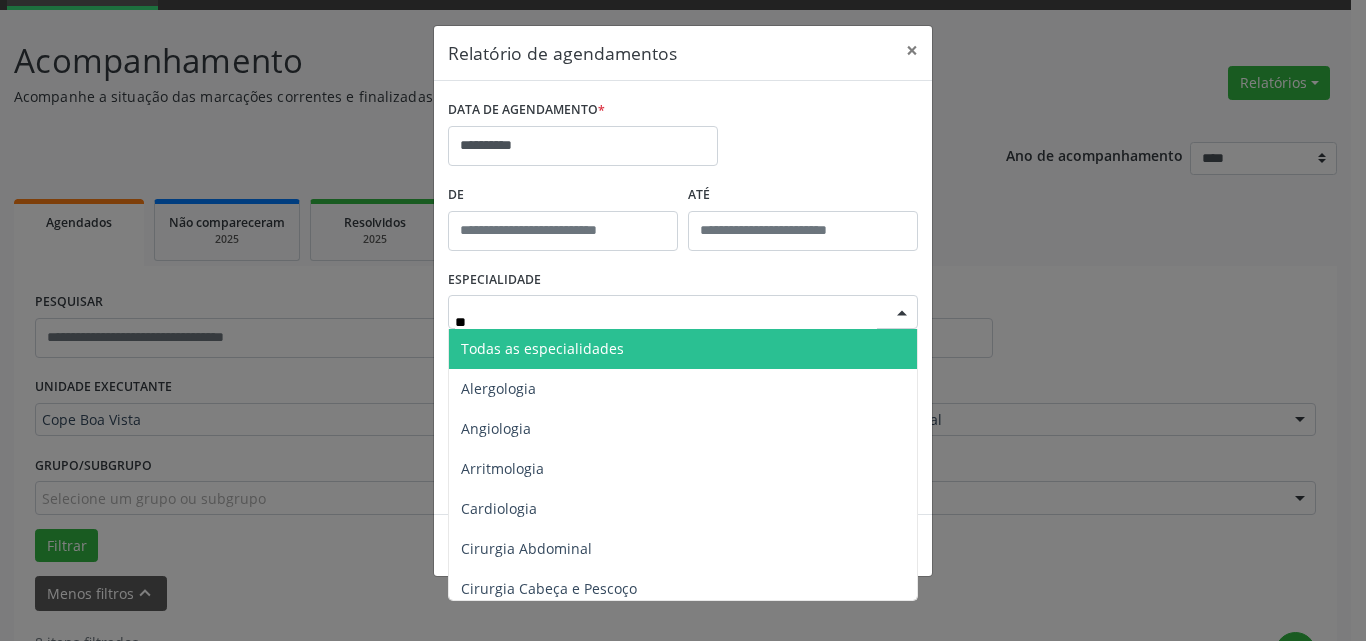 type on "***" 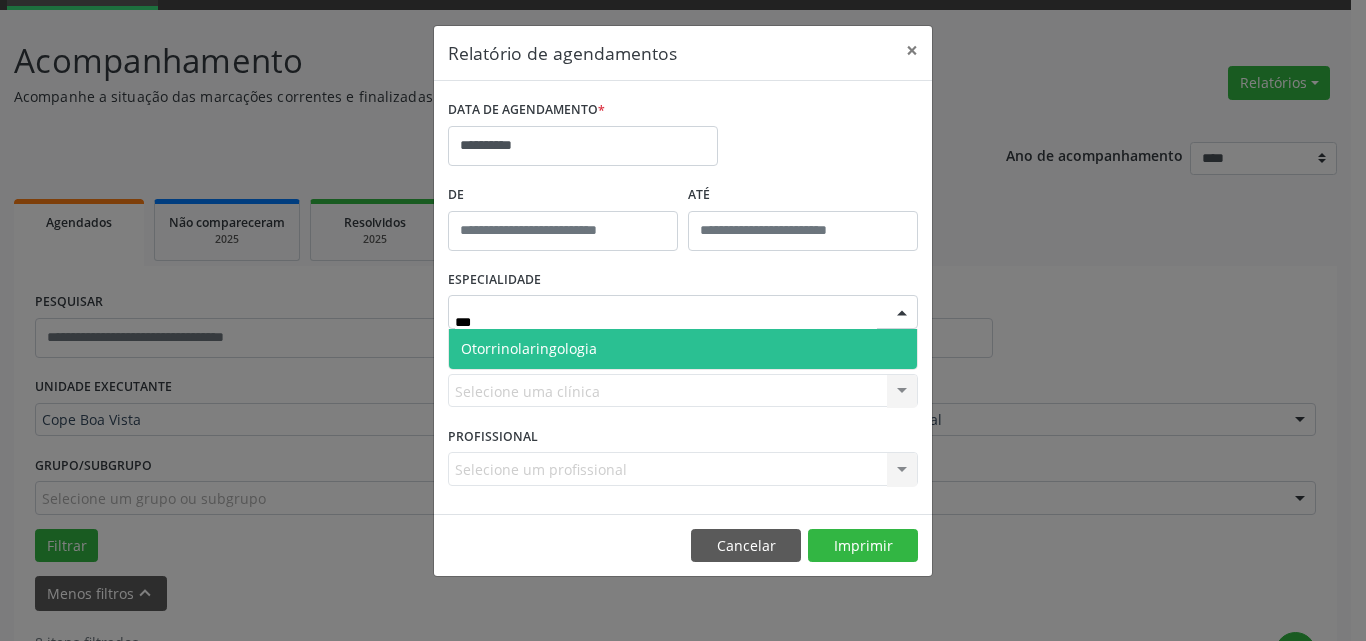 click on "Otorrinolaringologia" at bounding box center (683, 349) 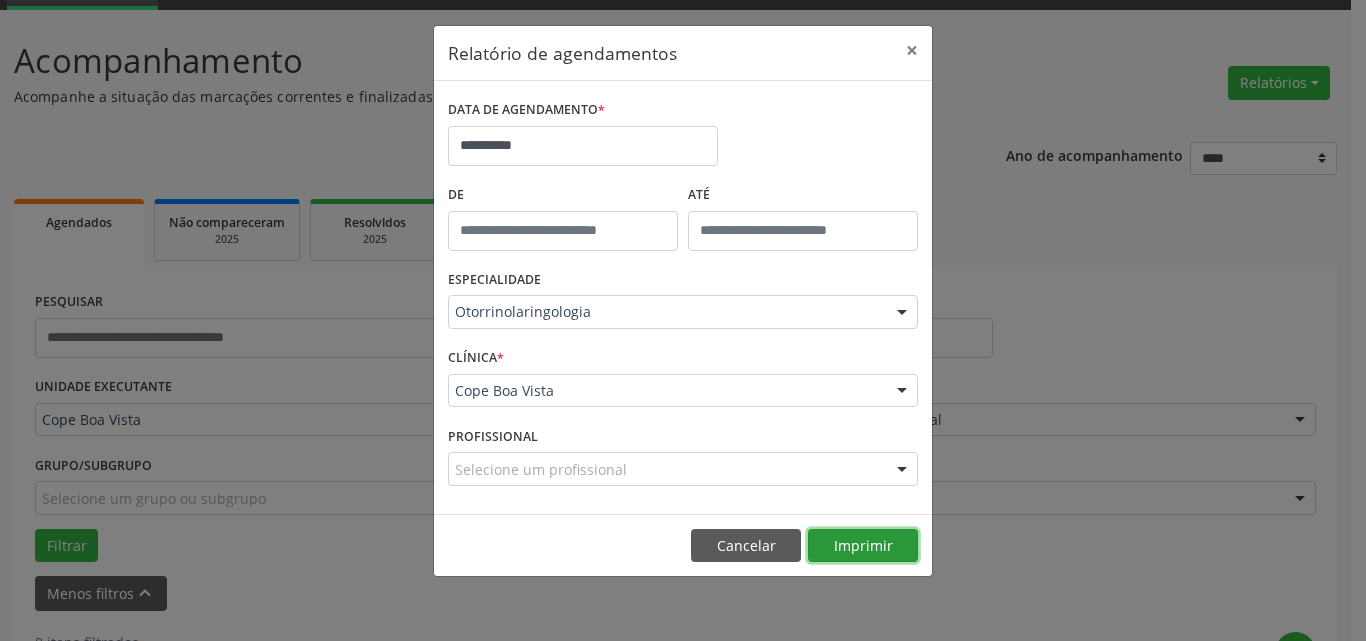 click on "Imprimir" at bounding box center (863, 546) 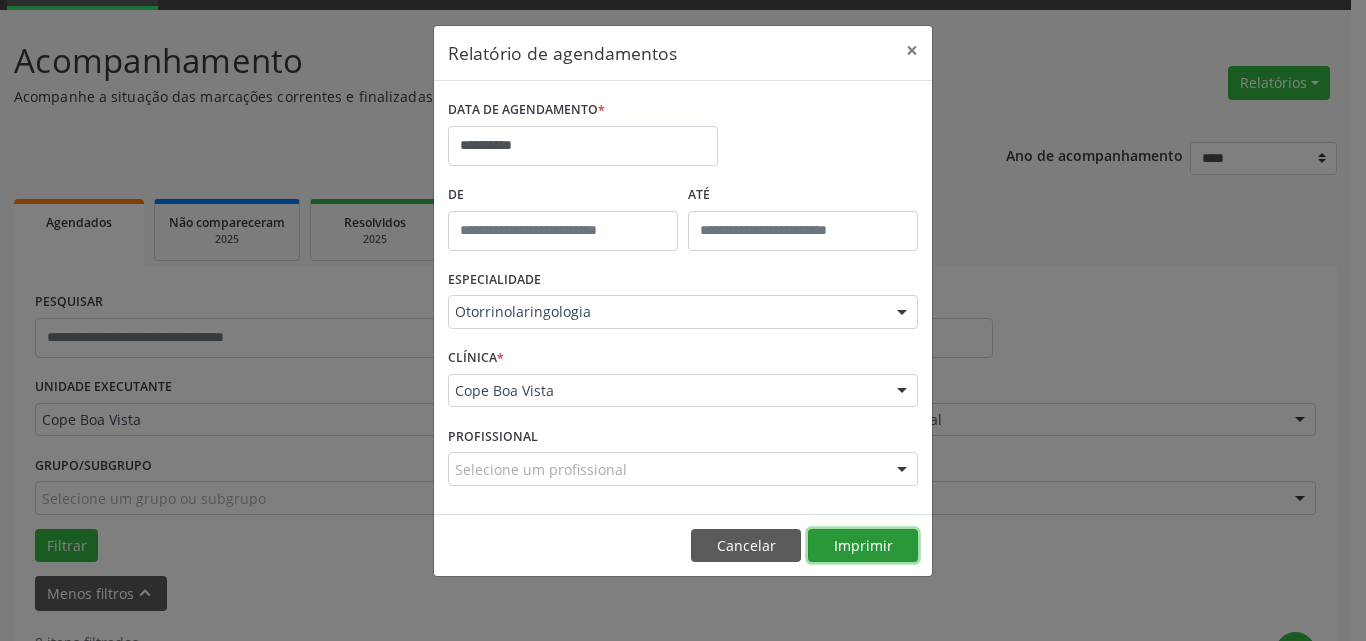 type 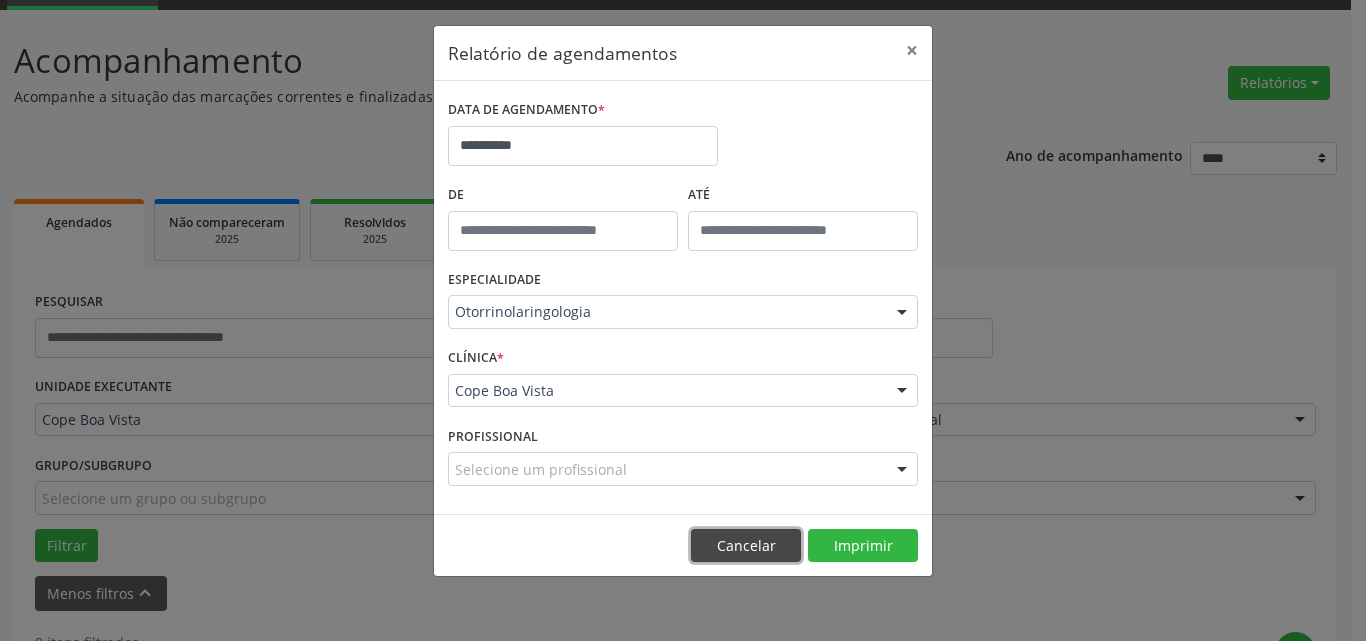 click on "Cancelar" at bounding box center [746, 546] 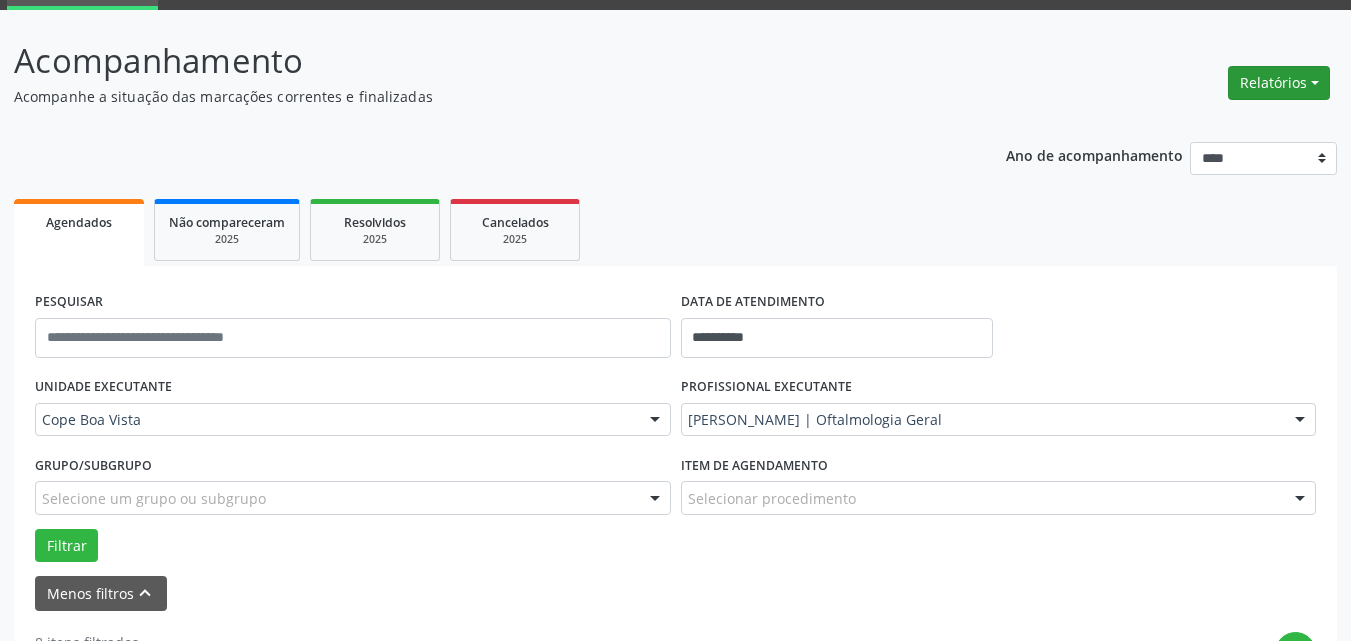 click on "Relatórios" at bounding box center (1279, 83) 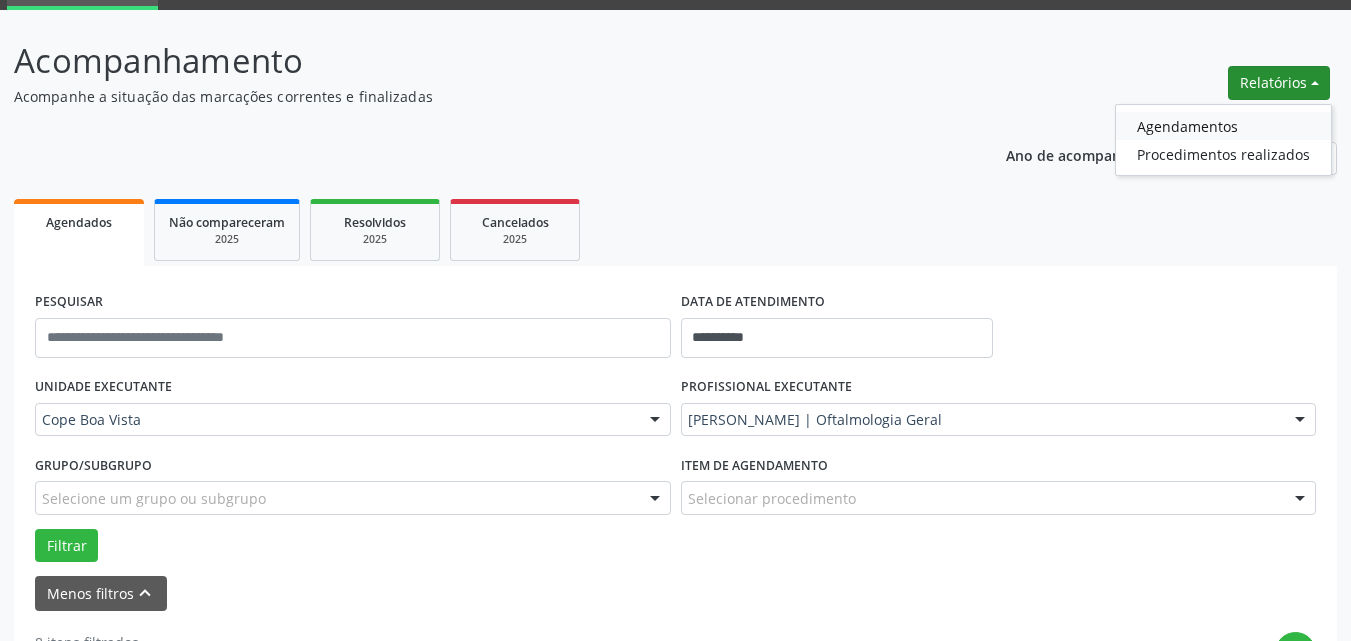 click on "Agendamentos" at bounding box center [1223, 126] 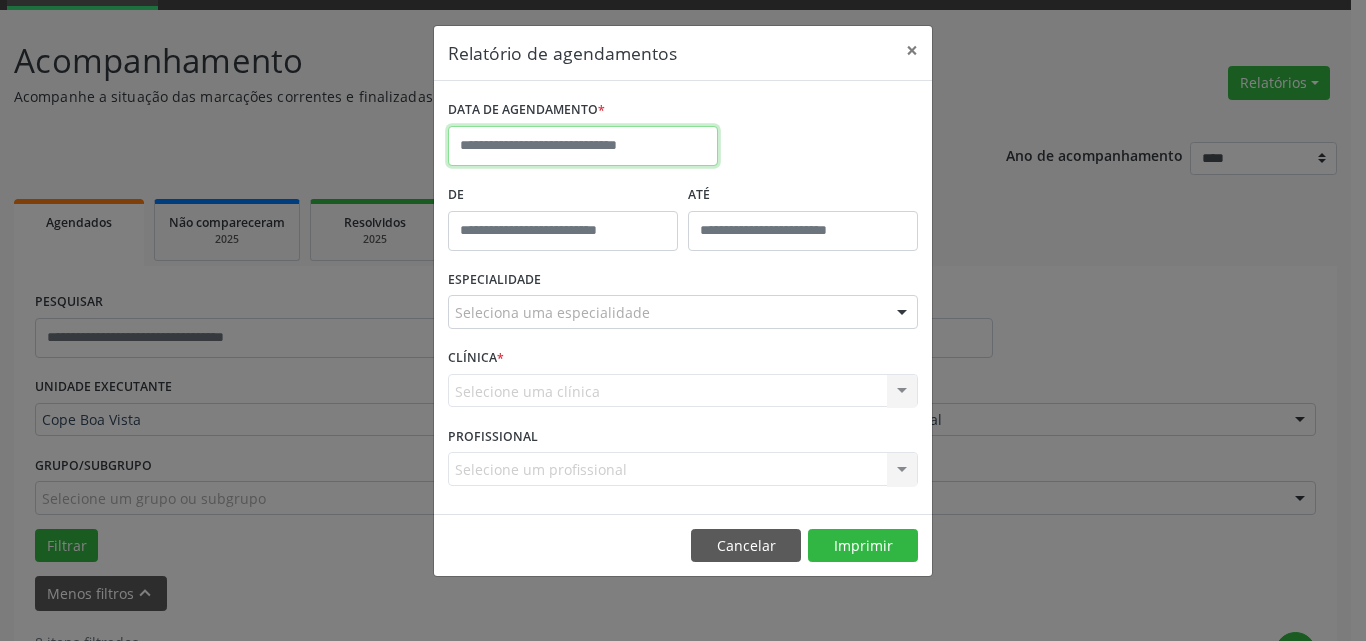 click at bounding box center (583, 146) 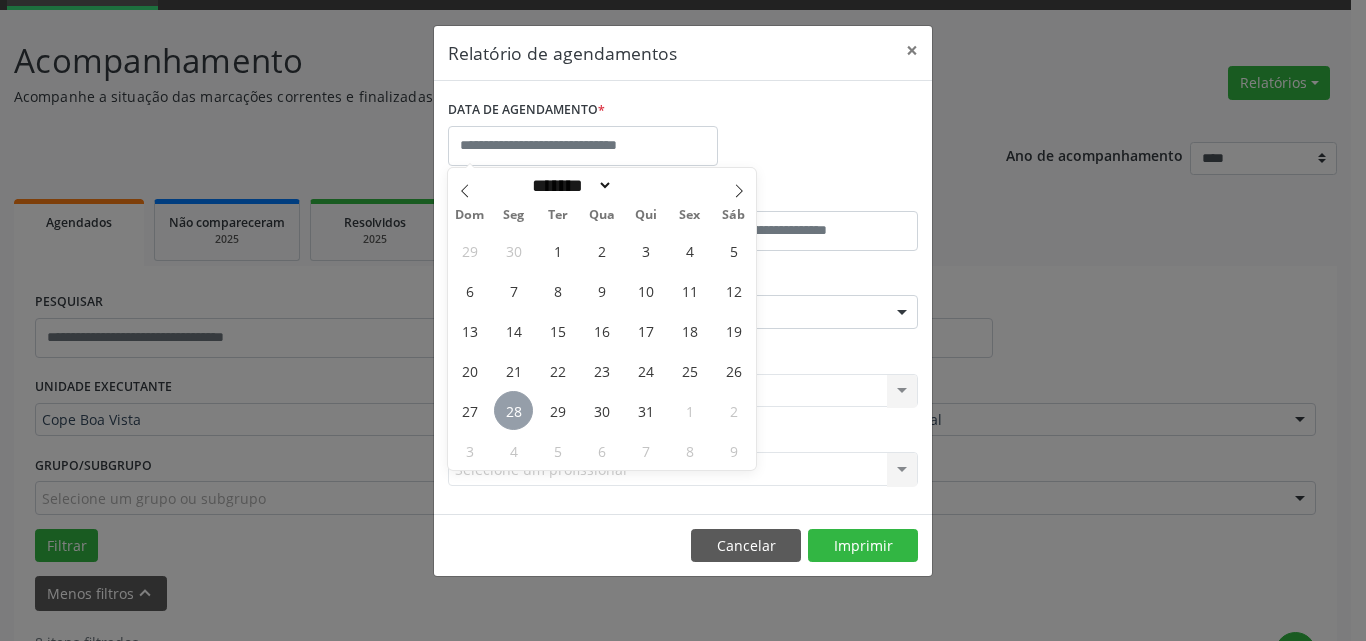 click on "28" at bounding box center (513, 410) 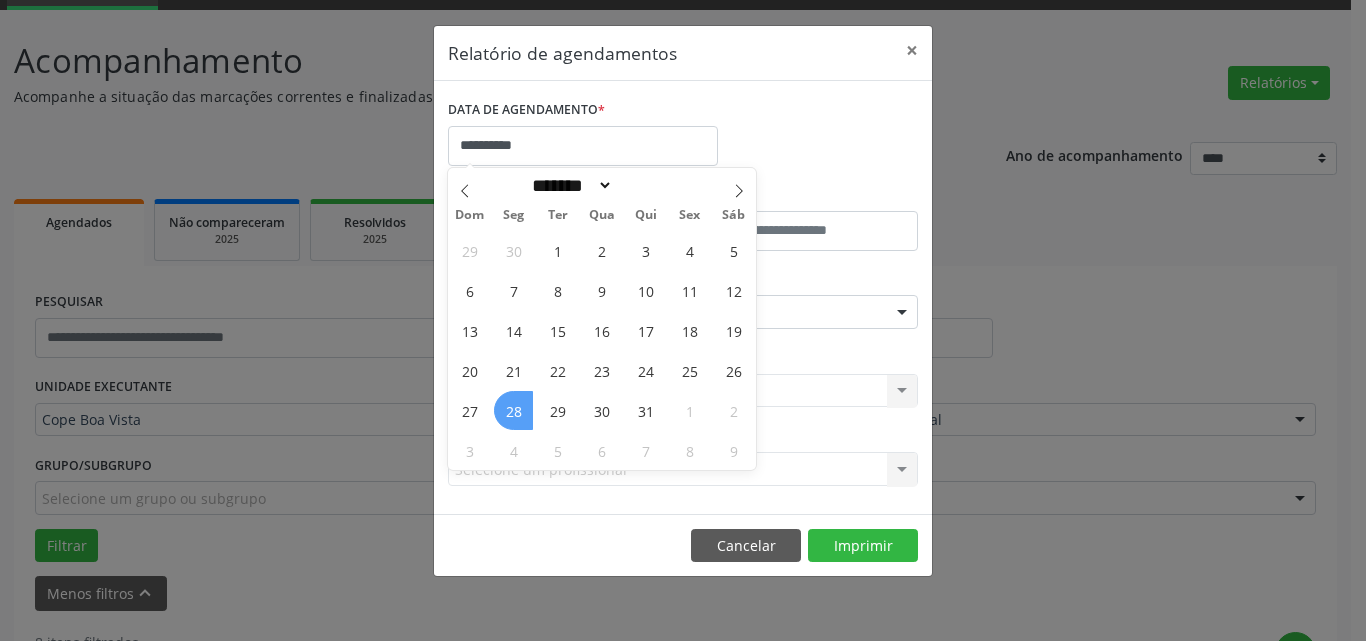 click on "28" at bounding box center [513, 410] 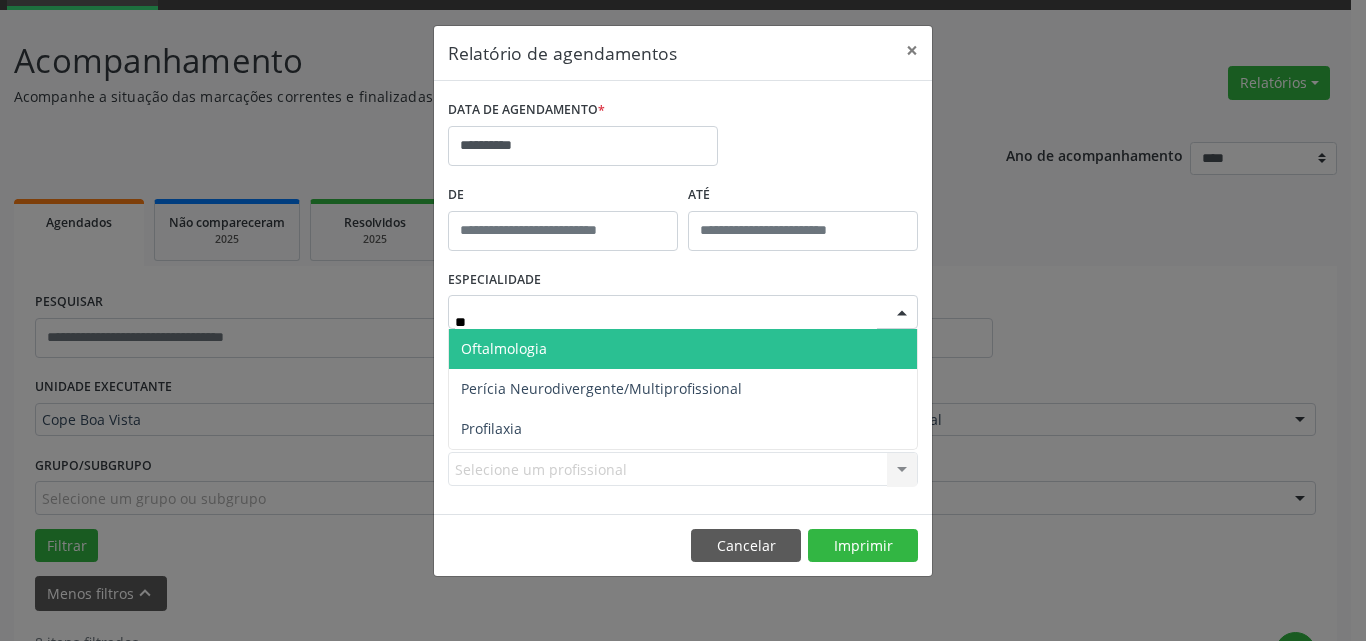 type on "***" 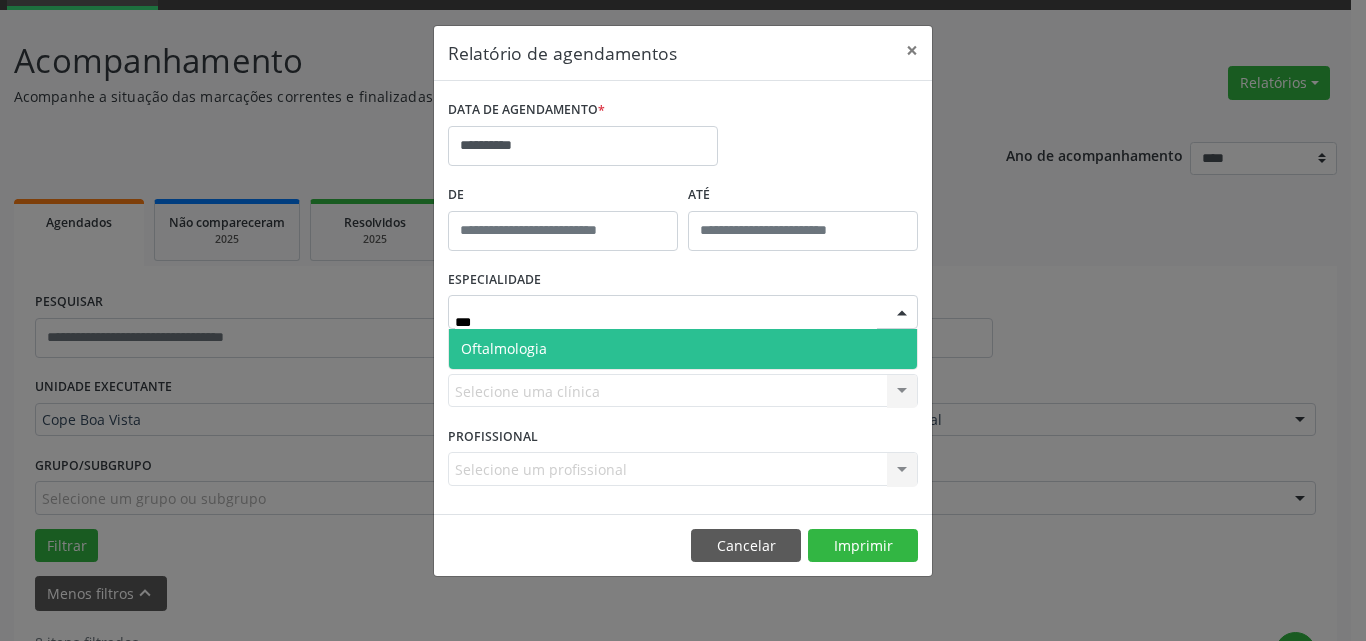 click on "Oftalmologia" at bounding box center (683, 349) 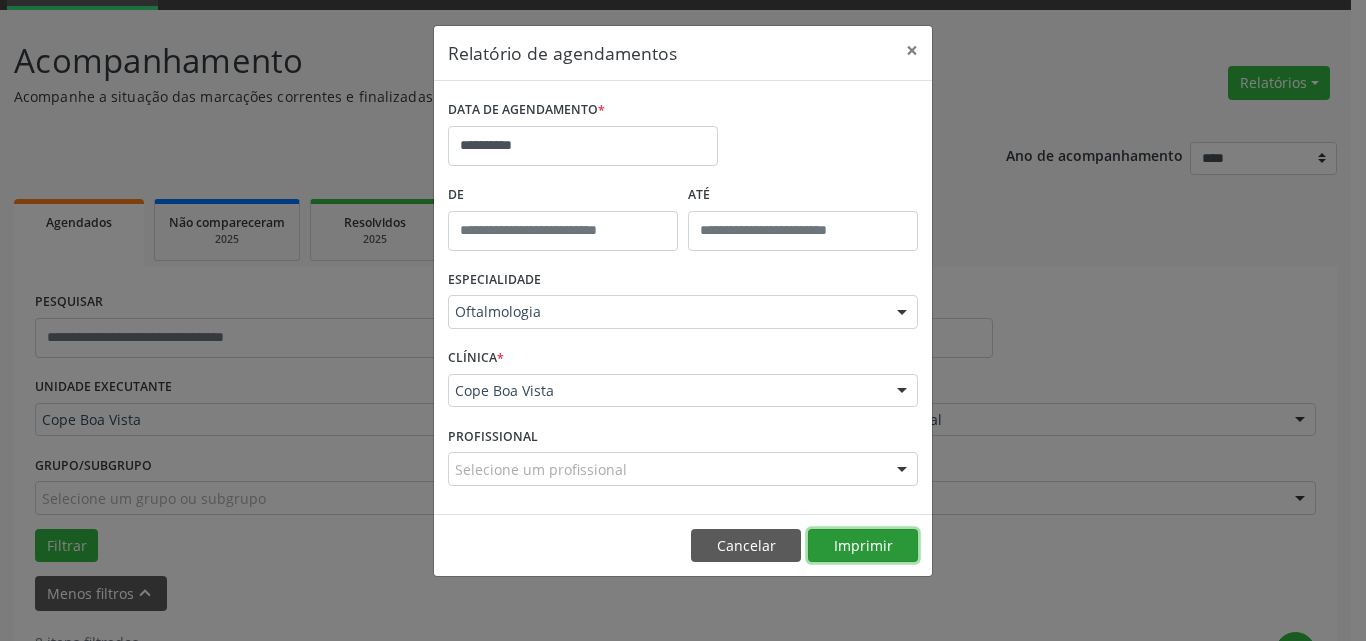 click on "Imprimir" at bounding box center (863, 546) 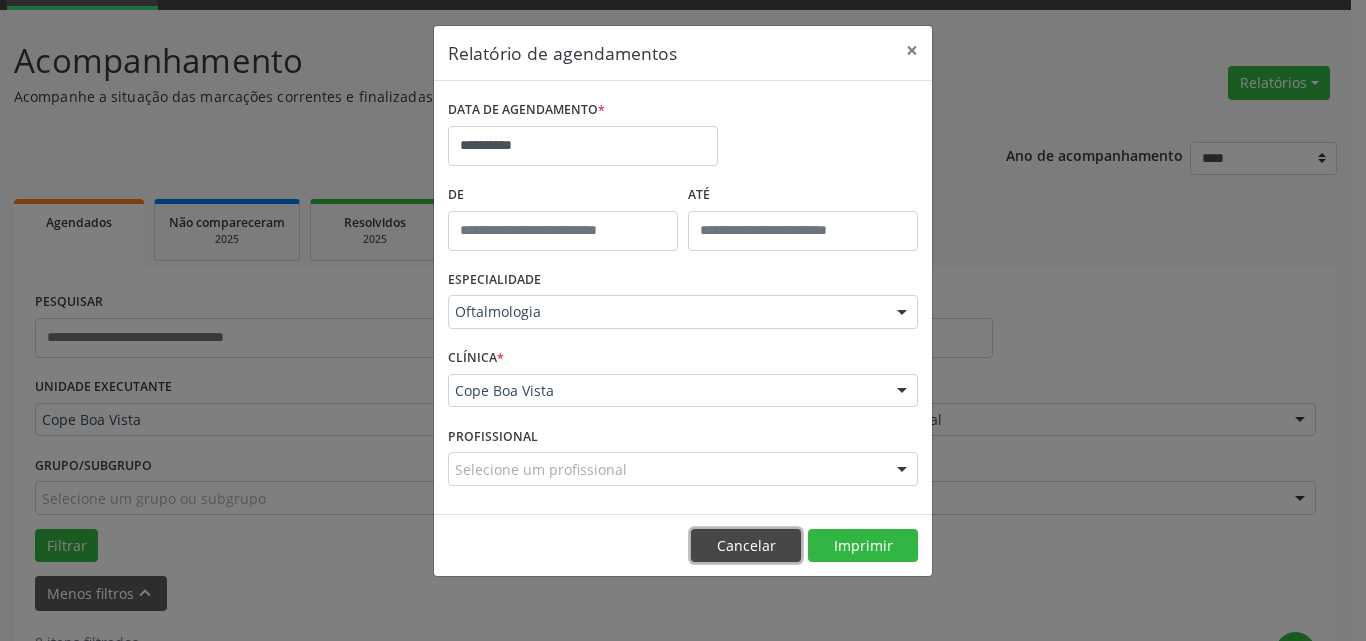 click on "Cancelar" at bounding box center (746, 546) 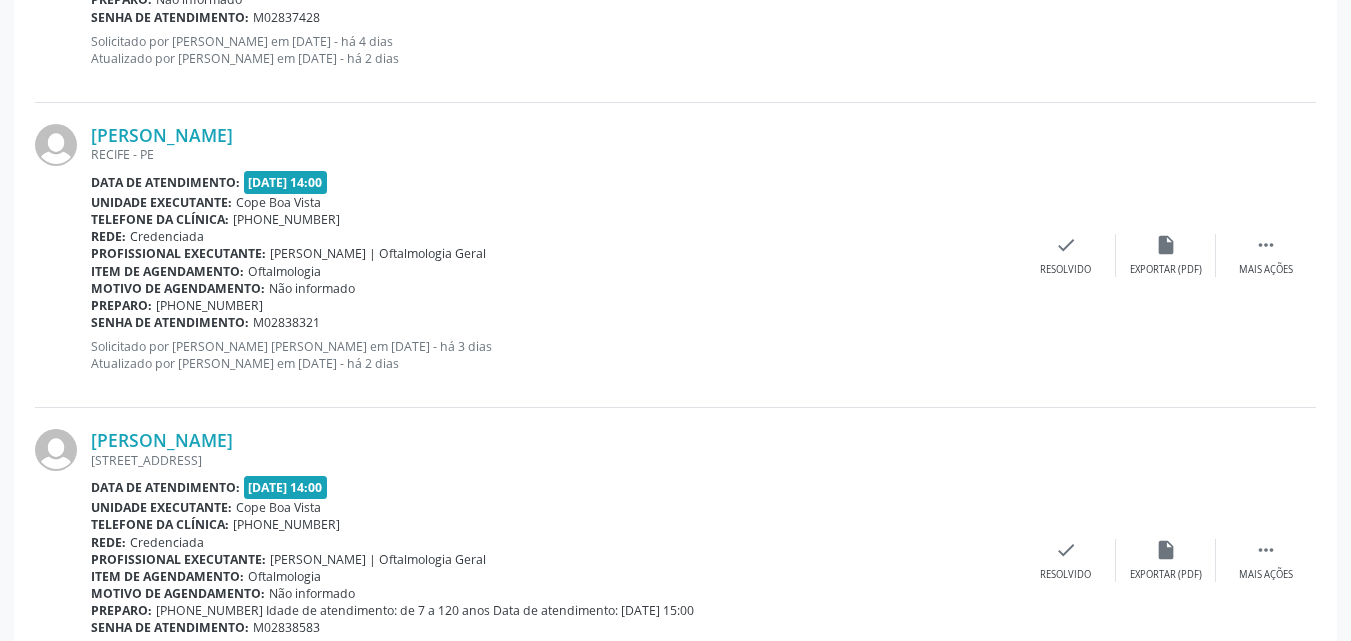 scroll, scrollTop: 1910, scrollLeft: 0, axis: vertical 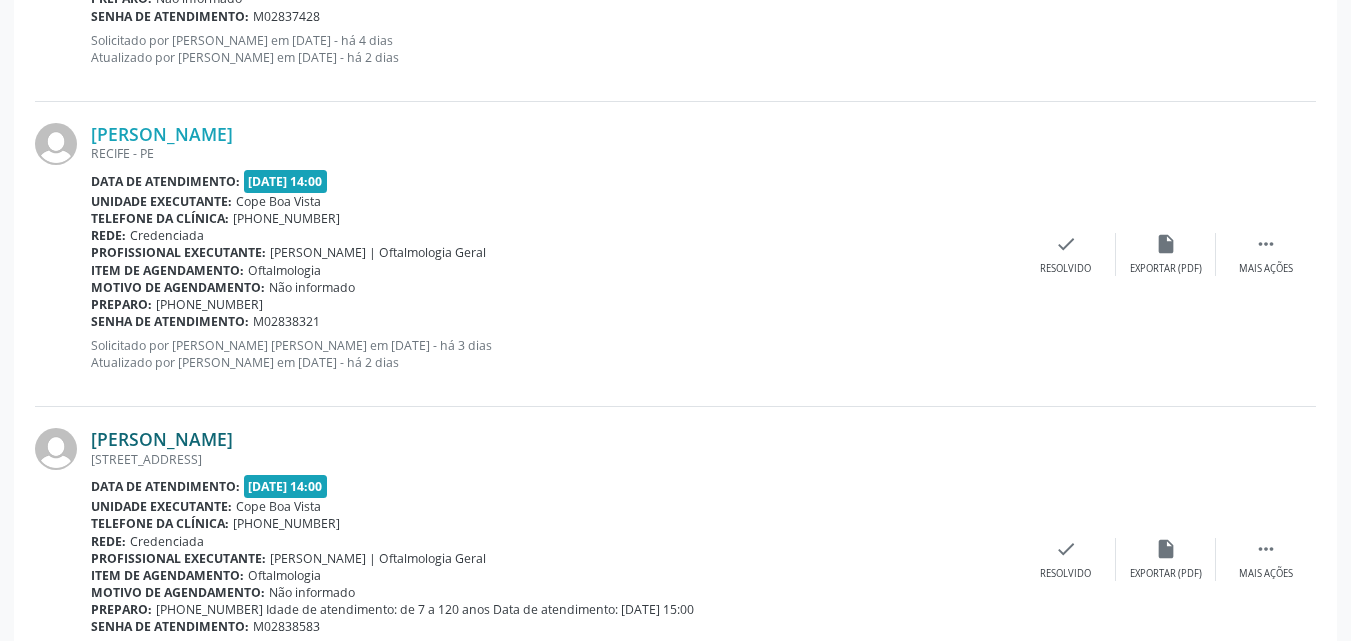 click on "[PERSON_NAME]" at bounding box center (162, 439) 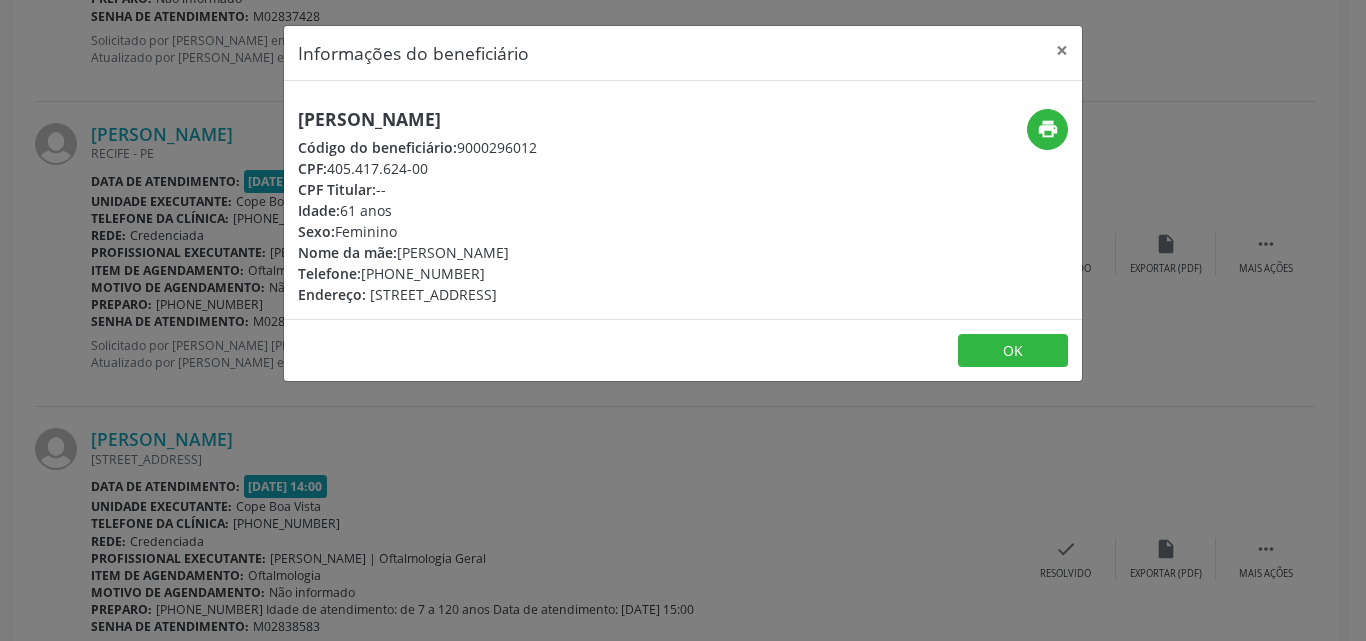 click on "print" at bounding box center (949, 207) 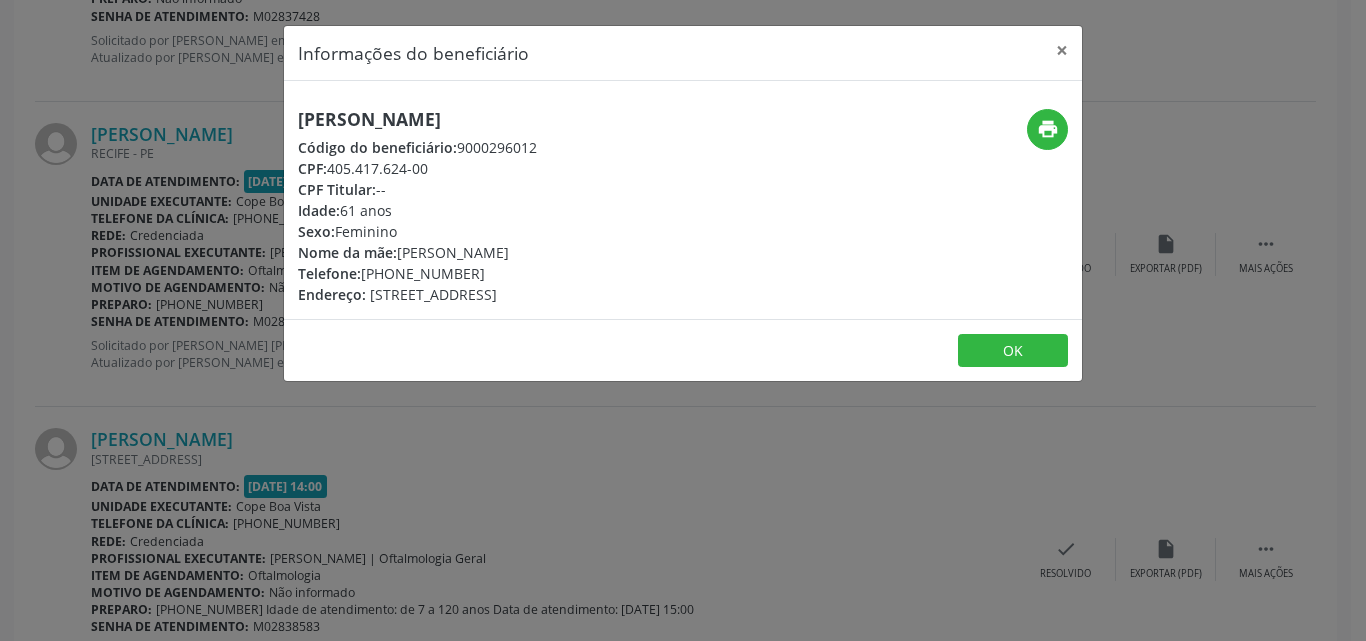 click on "[PERSON_NAME]" at bounding box center (417, 119) 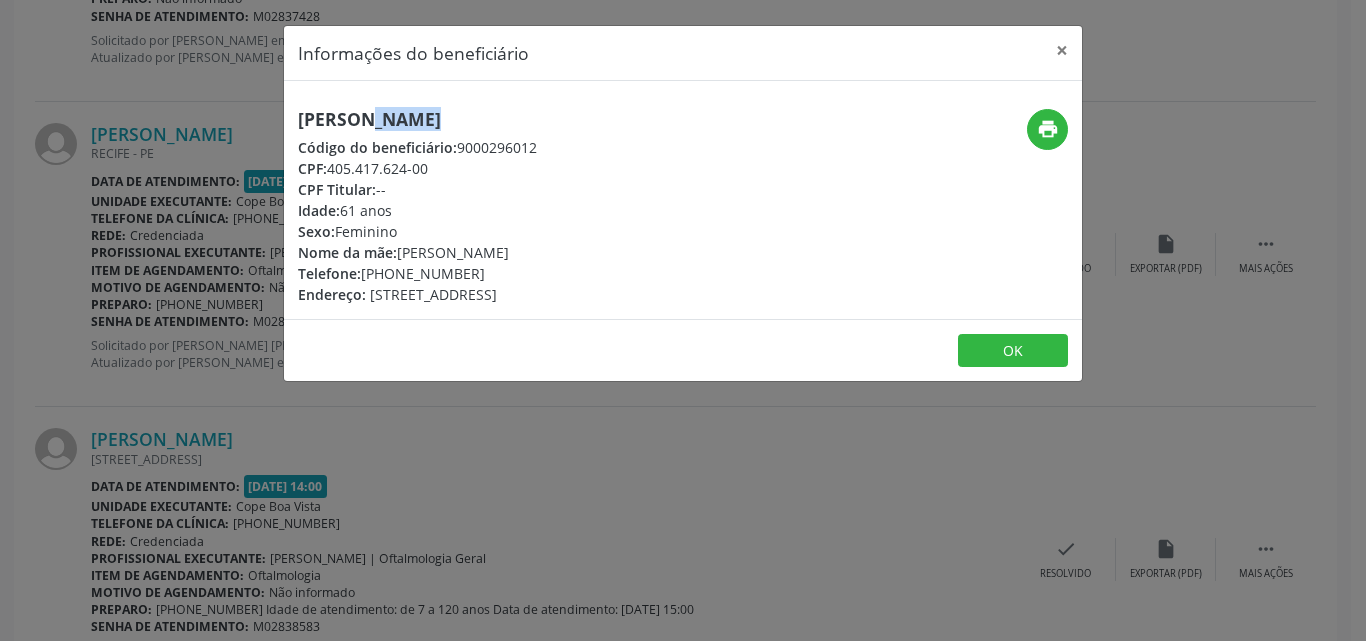 click on "[PERSON_NAME]" at bounding box center (417, 119) 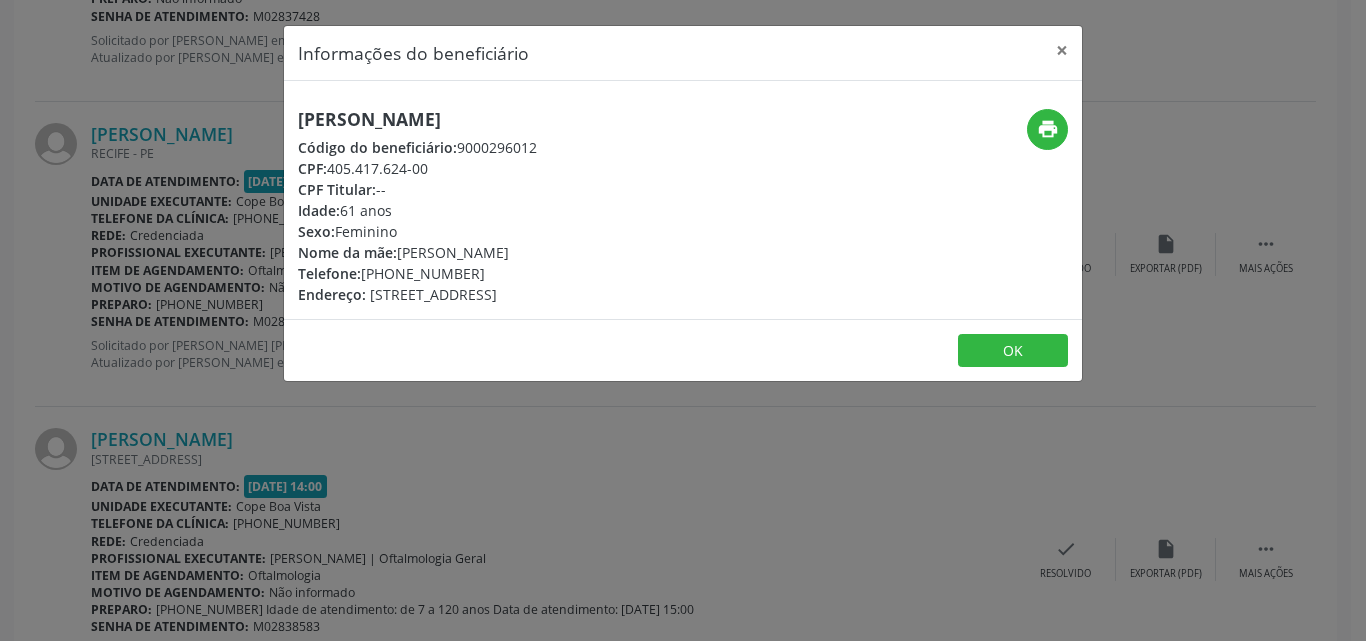 drag, startPoint x: 378, startPoint y: 278, endPoint x: 478, endPoint y: 274, distance: 100.07997 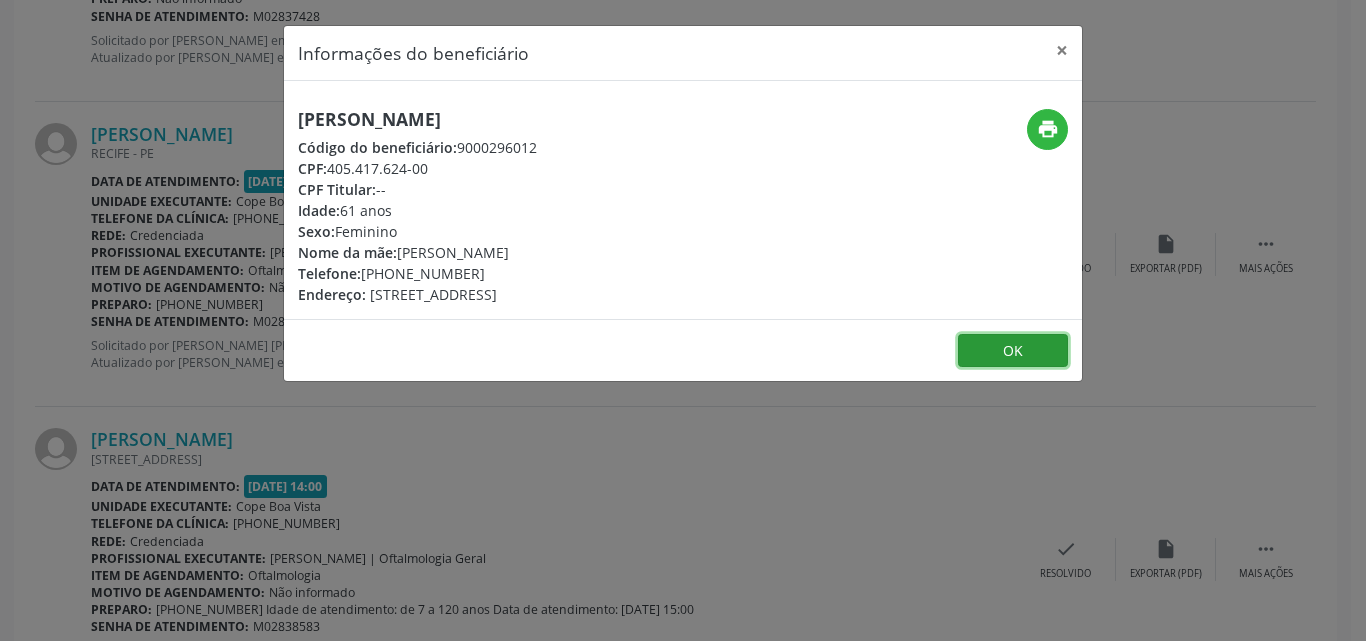 click on "OK" at bounding box center [1013, 351] 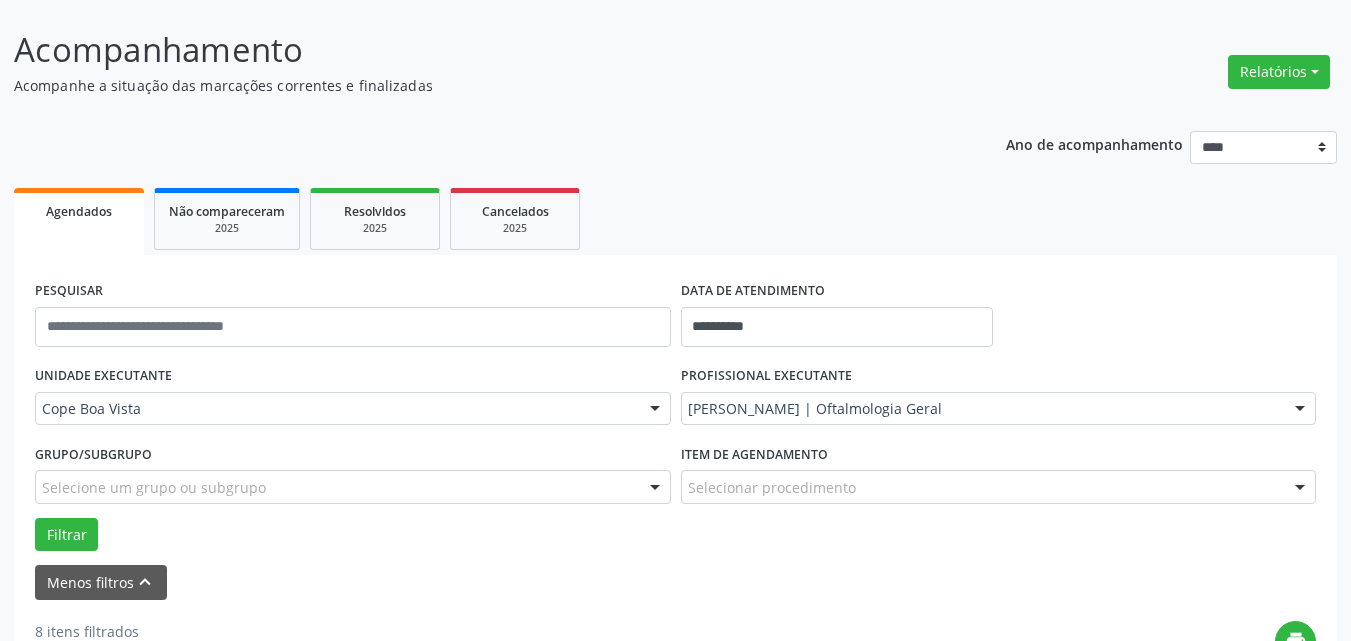 scroll, scrollTop: 110, scrollLeft: 0, axis: vertical 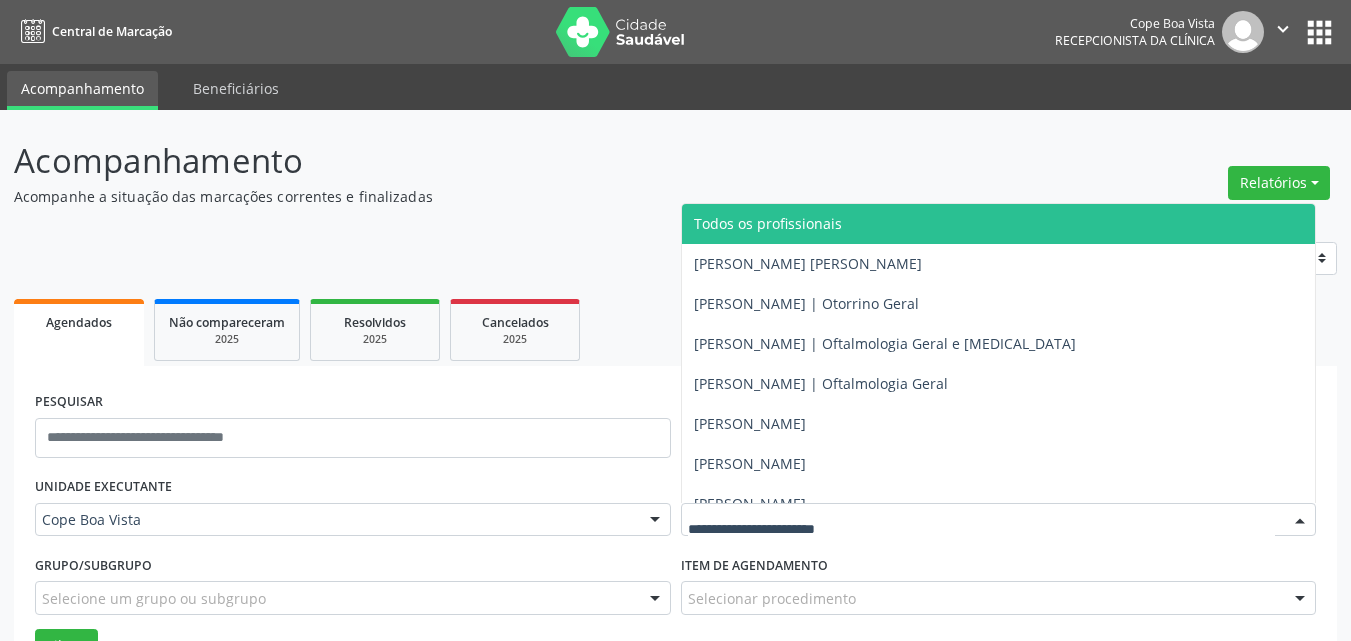 click on "Todos os profissionais" at bounding box center [768, 223] 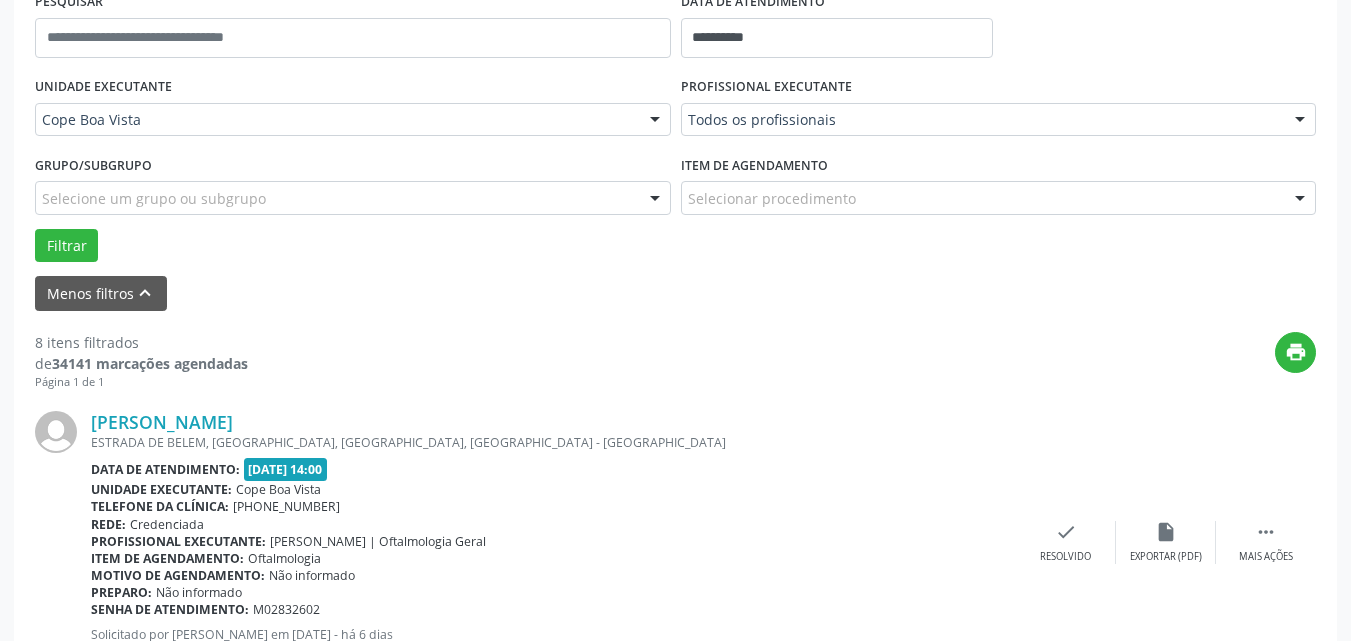 click on "Selecione um grupo ou subgrupo" at bounding box center [353, 198] 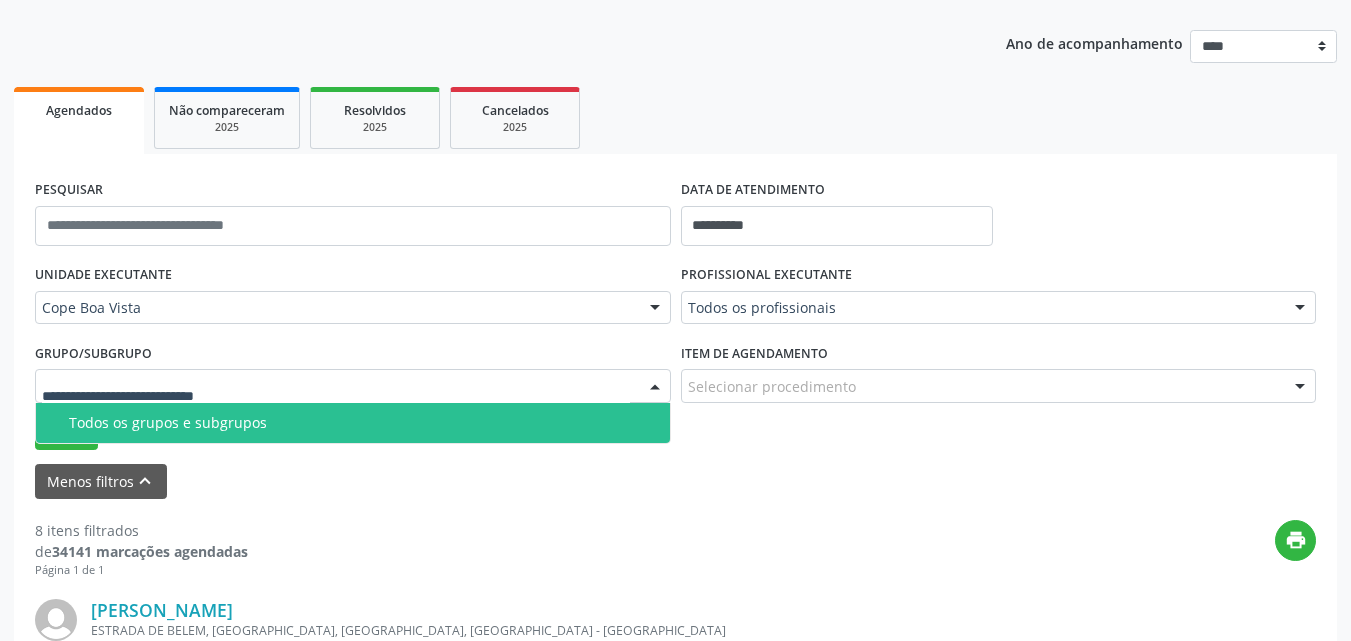 scroll, scrollTop: 200, scrollLeft: 0, axis: vertical 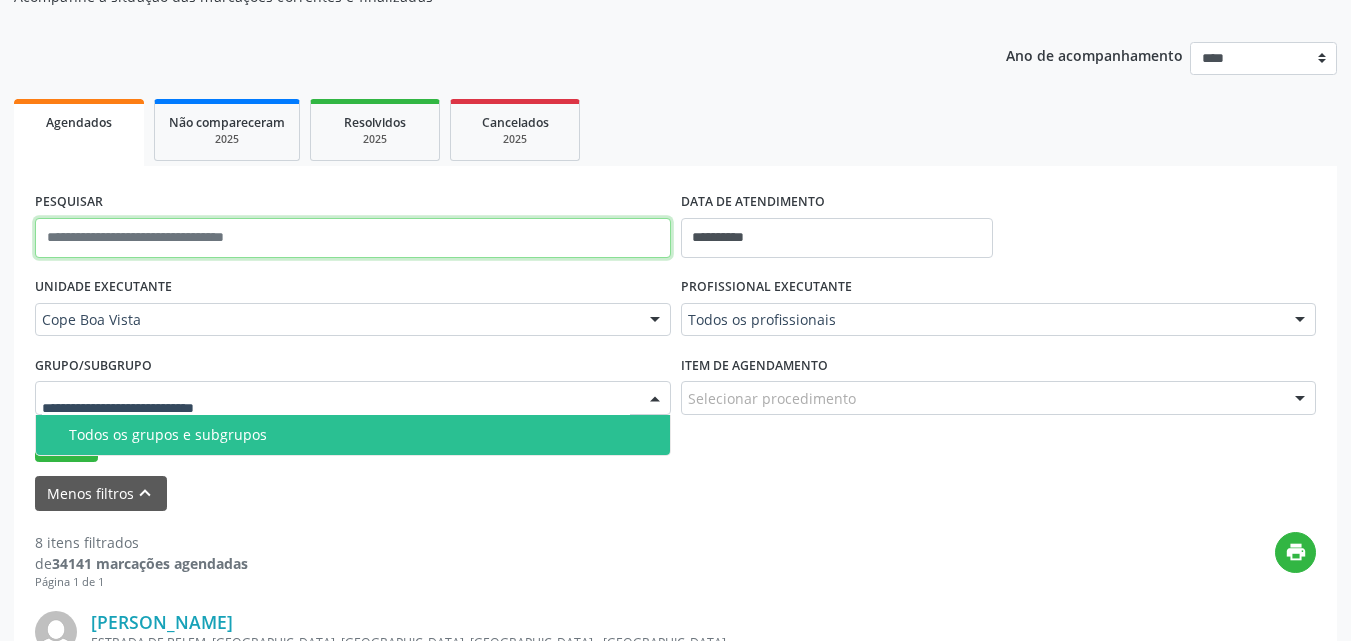 click at bounding box center (353, 238) 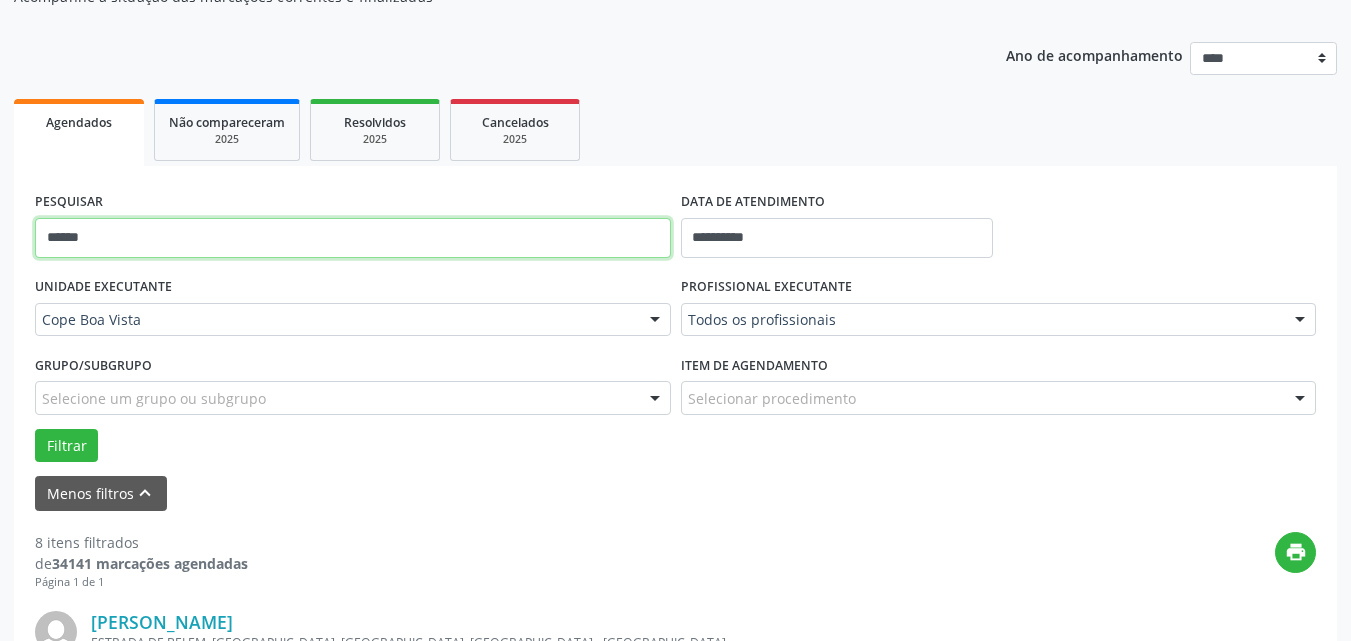 type on "******" 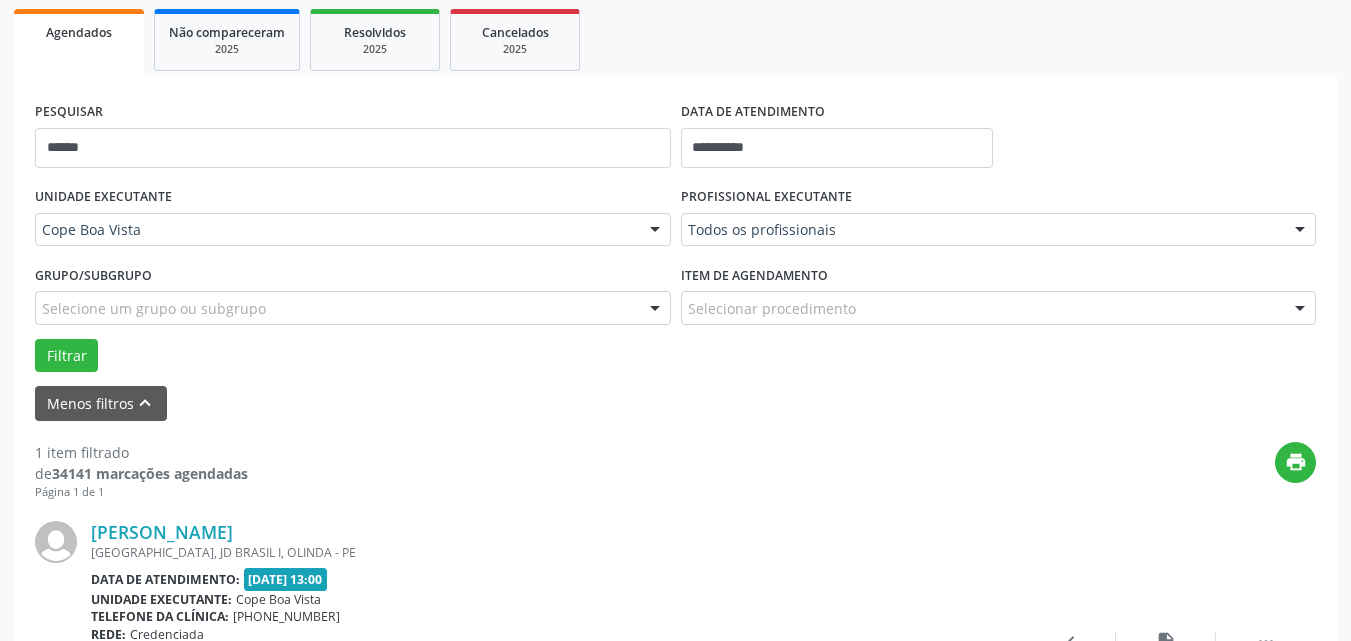 scroll, scrollTop: 300, scrollLeft: 0, axis: vertical 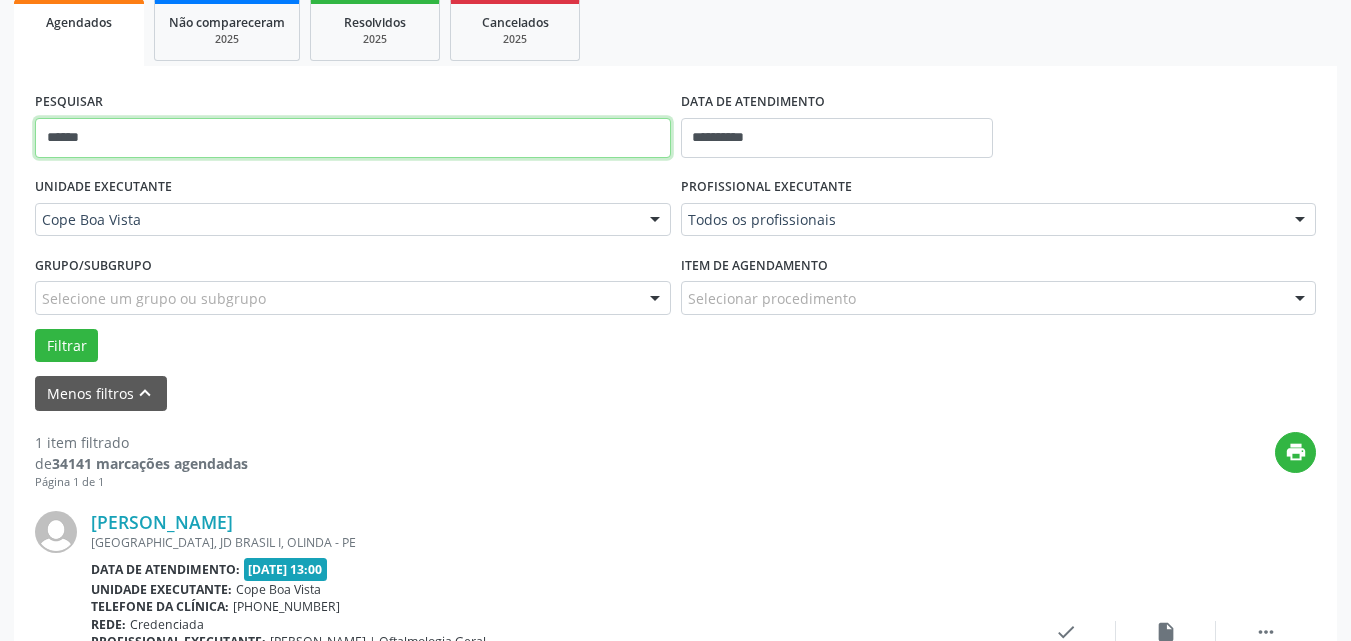 click on "******" at bounding box center (353, 138) 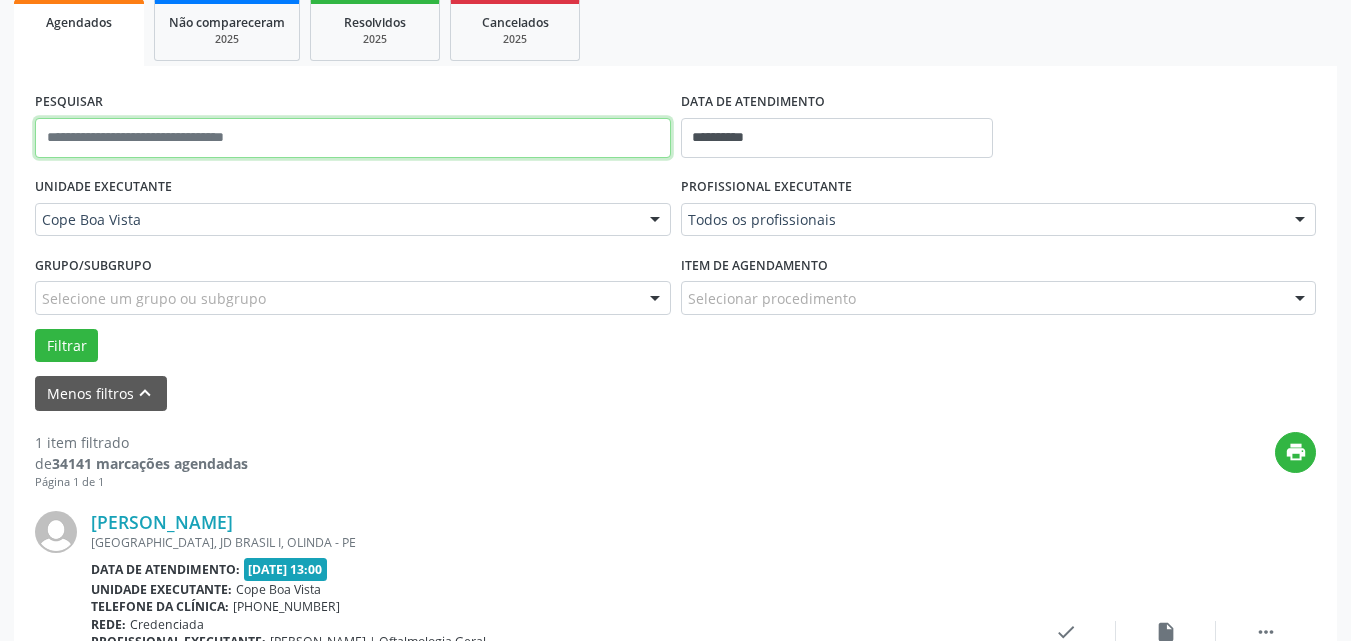 type 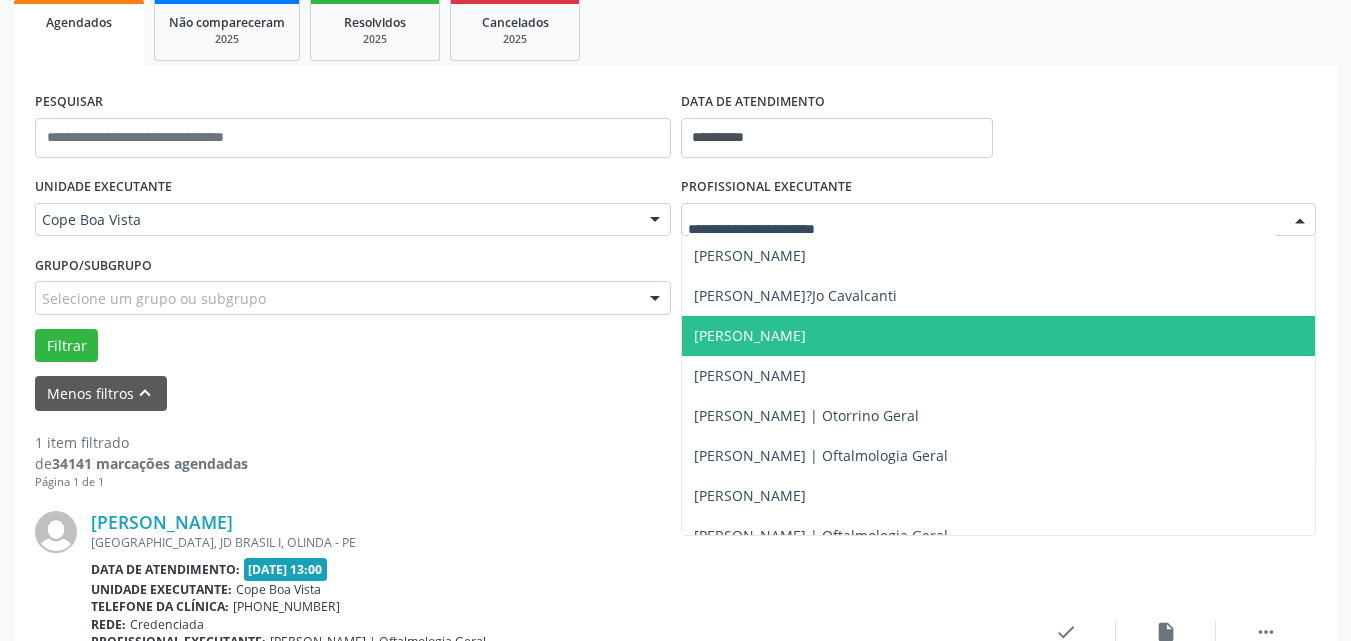 scroll, scrollTop: 500, scrollLeft: 0, axis: vertical 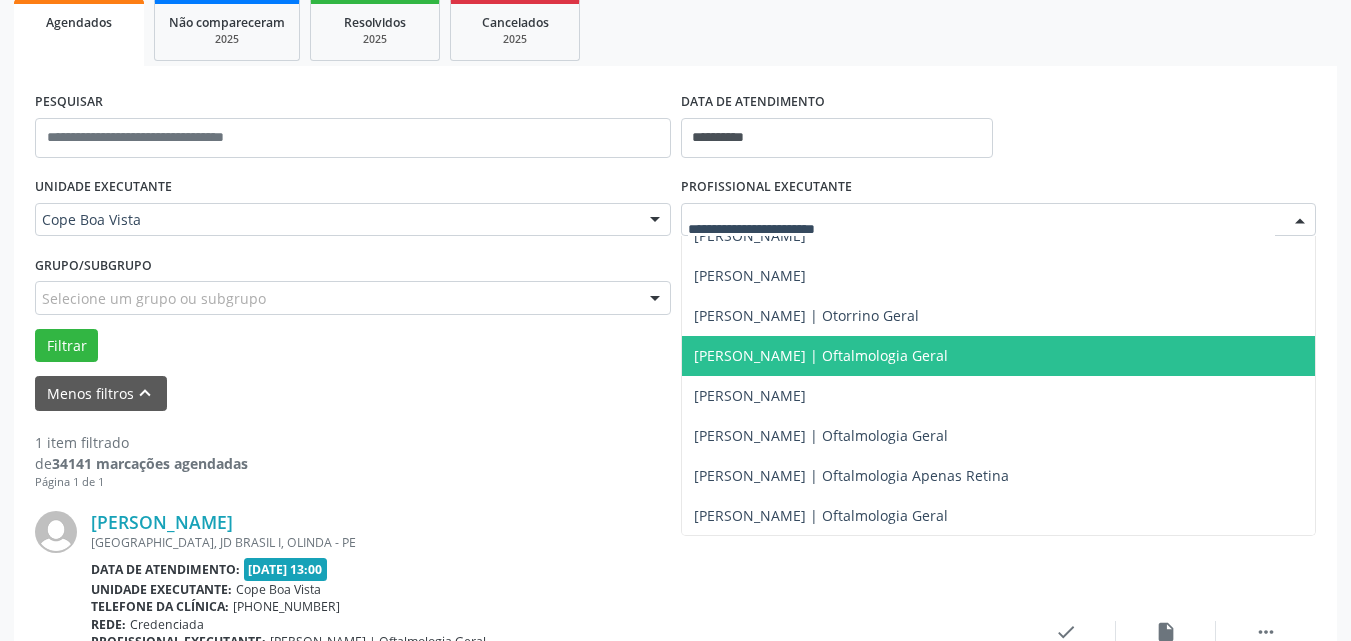 click on "[PERSON_NAME] | Oftalmologia Geral" at bounding box center (821, 355) 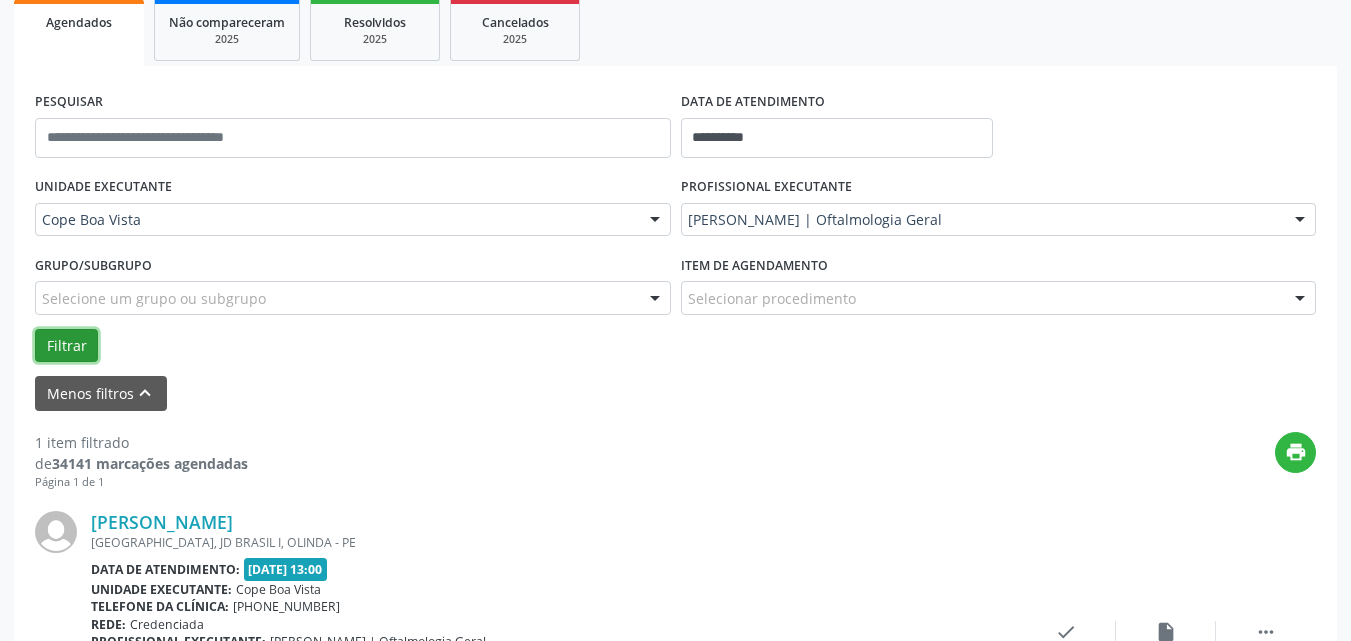 click on "Filtrar" at bounding box center [66, 346] 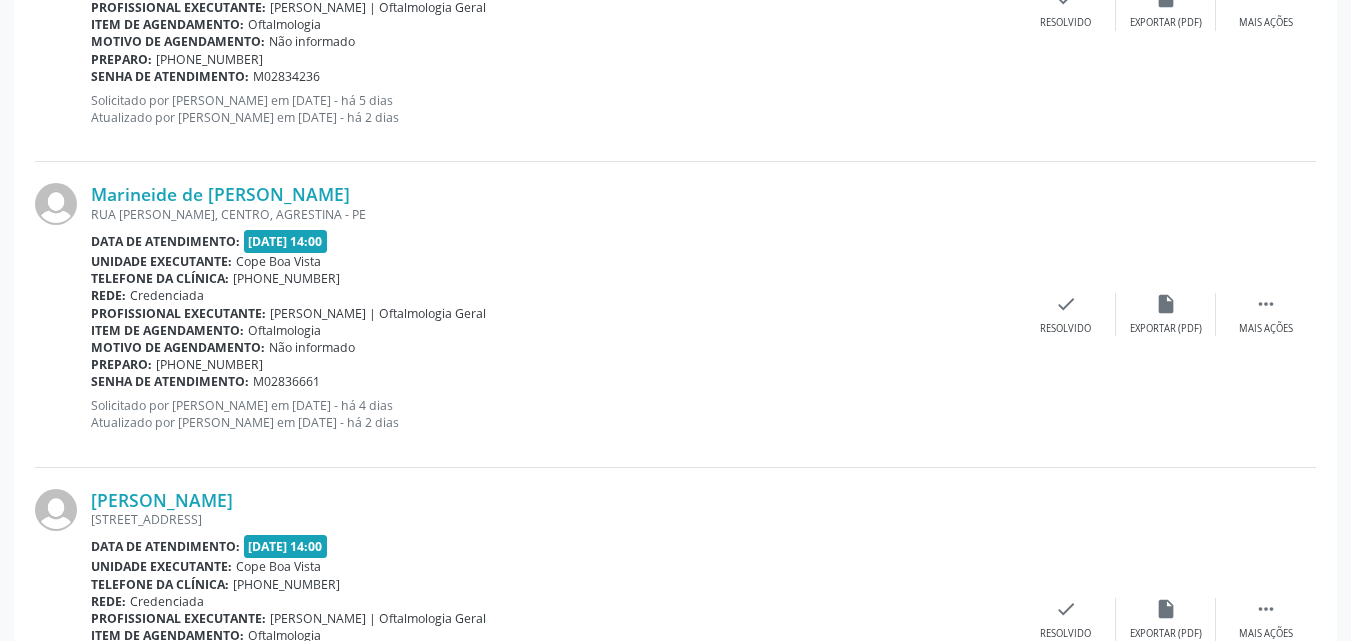 scroll, scrollTop: 1200, scrollLeft: 0, axis: vertical 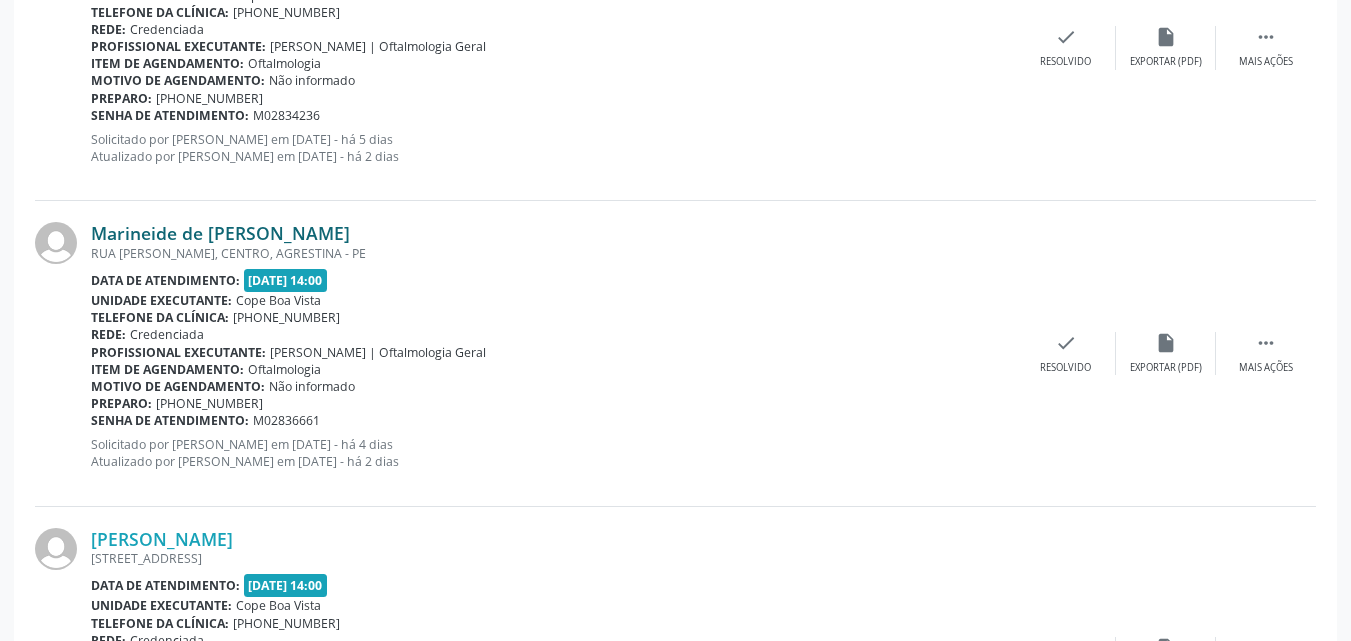 click on "Marineide de [PERSON_NAME]" at bounding box center [220, 233] 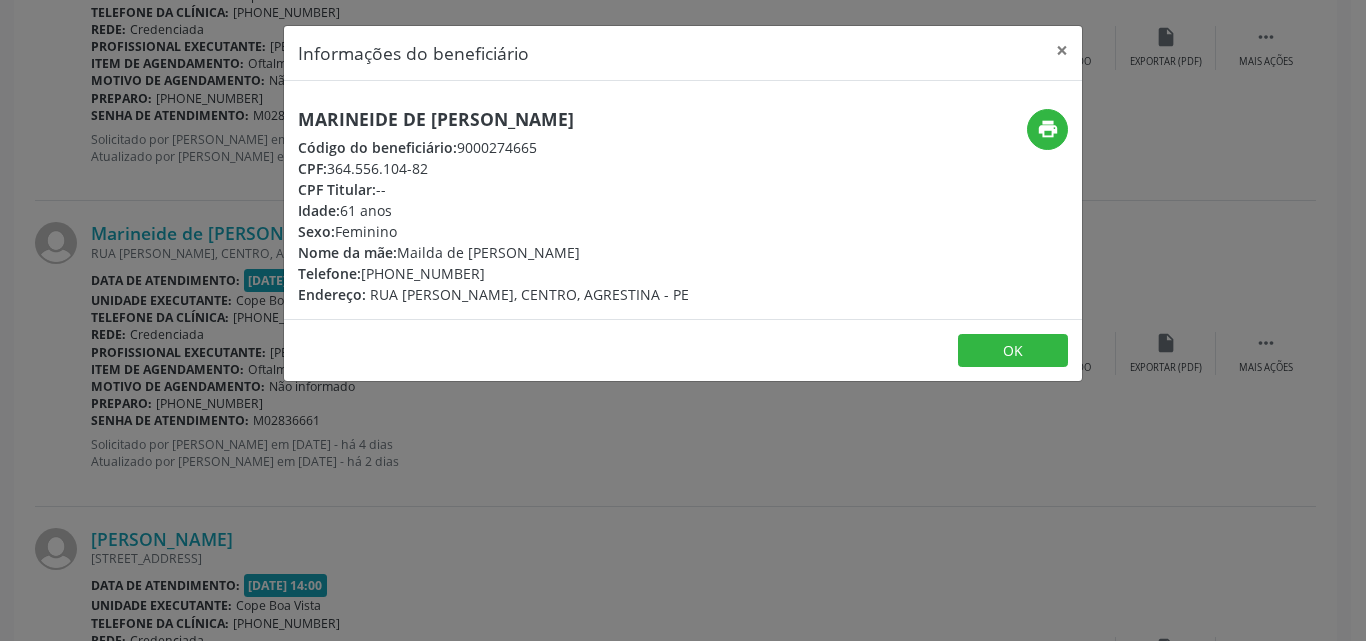 click on "Marineide de [PERSON_NAME]
Código do beneficiário:
9000274665
CPF:
364.556.104-82
CPF Titular:
--
Idade:
61 anos
Sexo:
[GEOGRAPHIC_DATA]
Nome da mãe:
[PERSON_NAME]
Telefone:
[PHONE_NUMBER]
Endereço:
[STREET_ADDRESS][PERSON_NAME]" at bounding box center [493, 207] 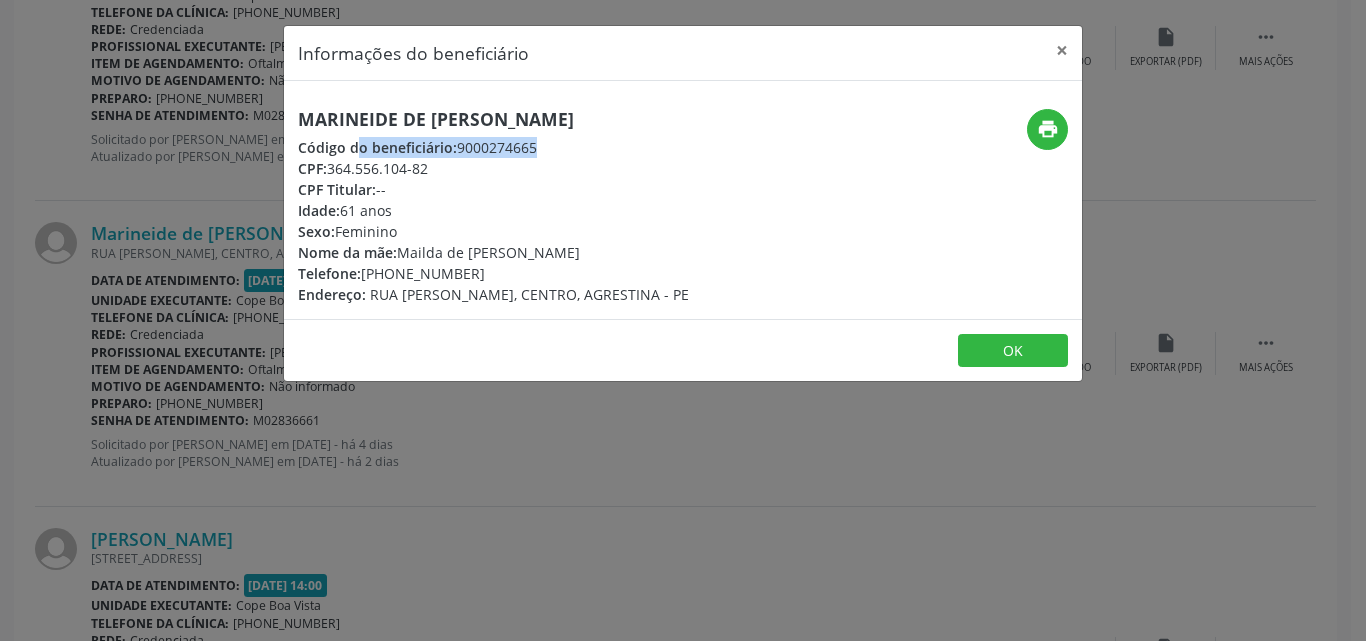 click on "Marineide de [PERSON_NAME]
Código do beneficiário:
9000274665
CPF:
364.556.104-82
CPF Titular:
--
Idade:
61 anos
Sexo:
[GEOGRAPHIC_DATA]
Nome da mãe:
[PERSON_NAME]
Telefone:
[PHONE_NUMBER]
Endereço:
[STREET_ADDRESS][PERSON_NAME]" at bounding box center (493, 207) 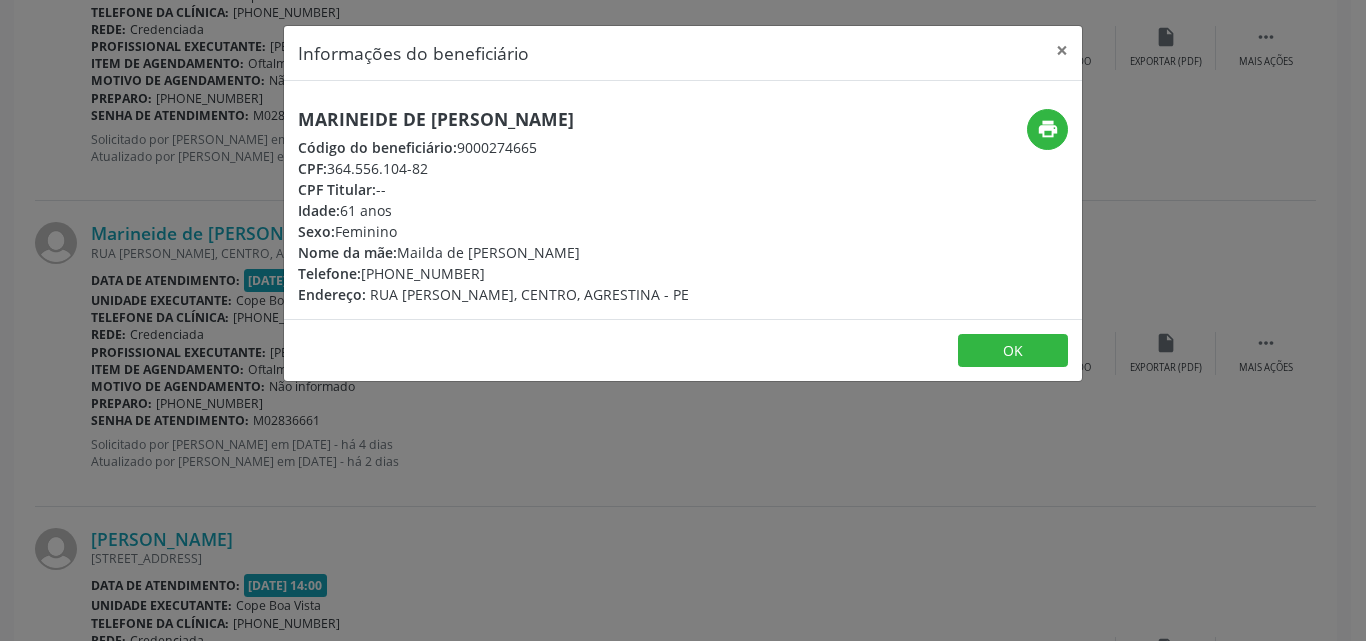 click on "Marineide de [PERSON_NAME]" at bounding box center [493, 119] 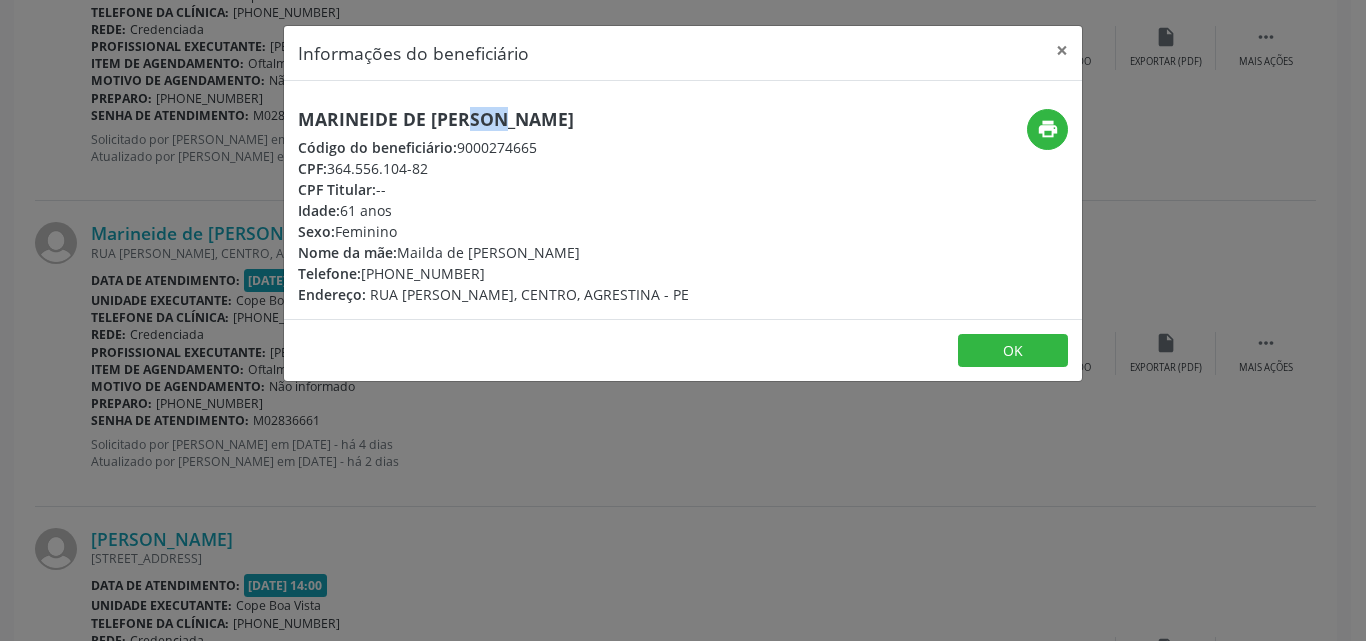 click on "Marineide de [PERSON_NAME]" at bounding box center (493, 119) 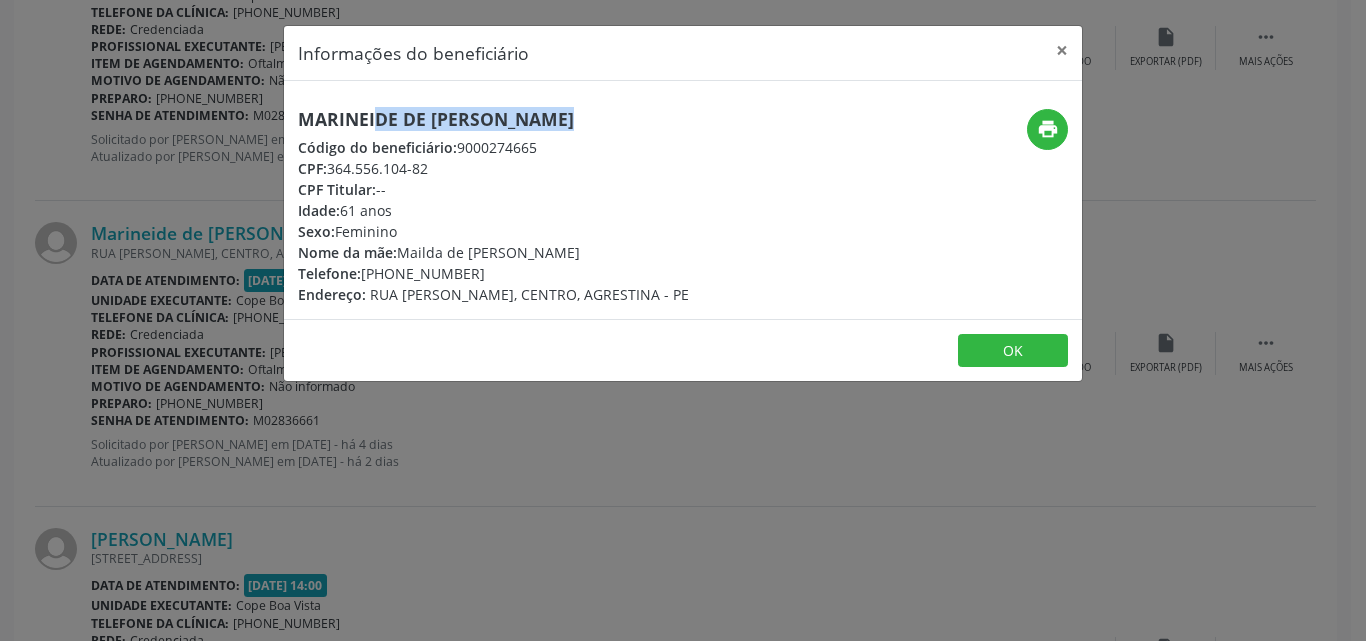 click on "Marineide de [PERSON_NAME]" at bounding box center (493, 119) 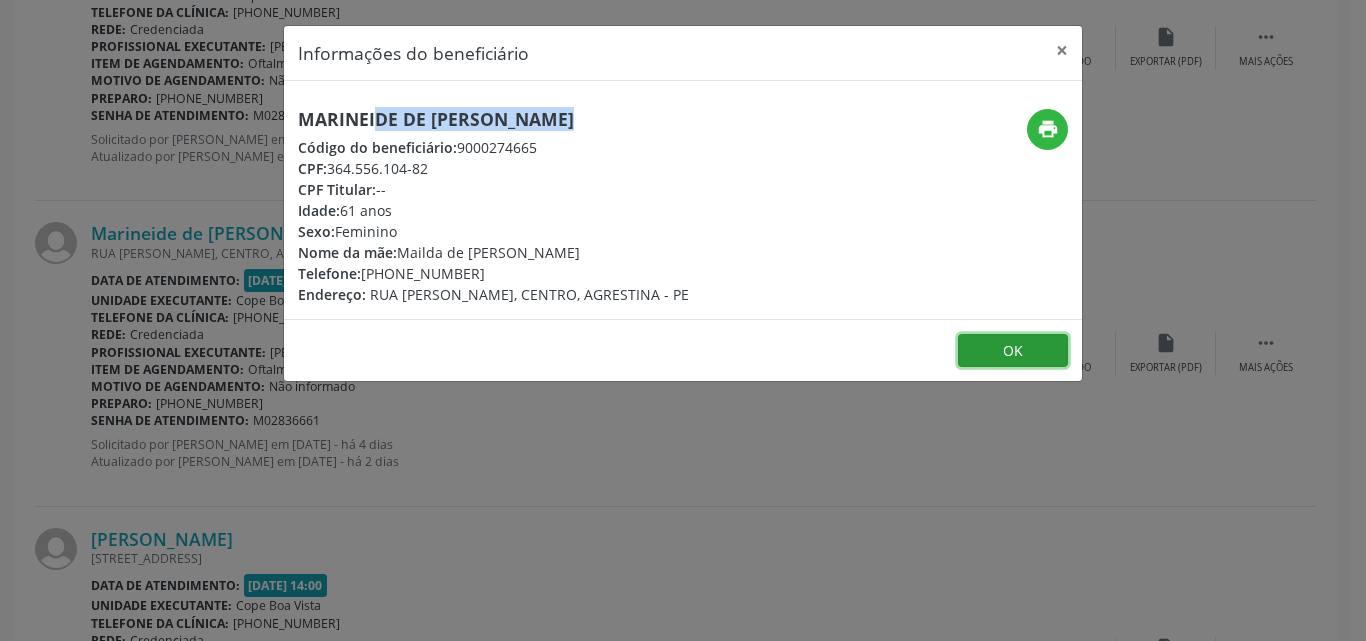 click on "OK" at bounding box center (1013, 351) 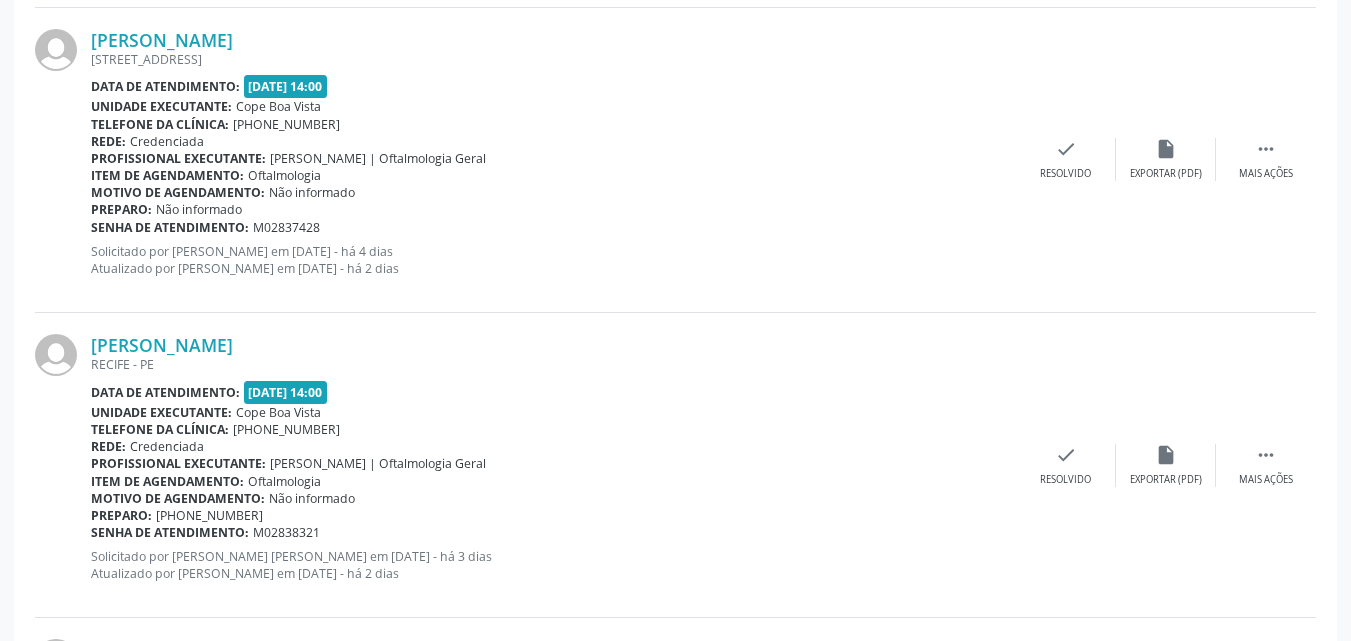 scroll, scrollTop: 1700, scrollLeft: 0, axis: vertical 